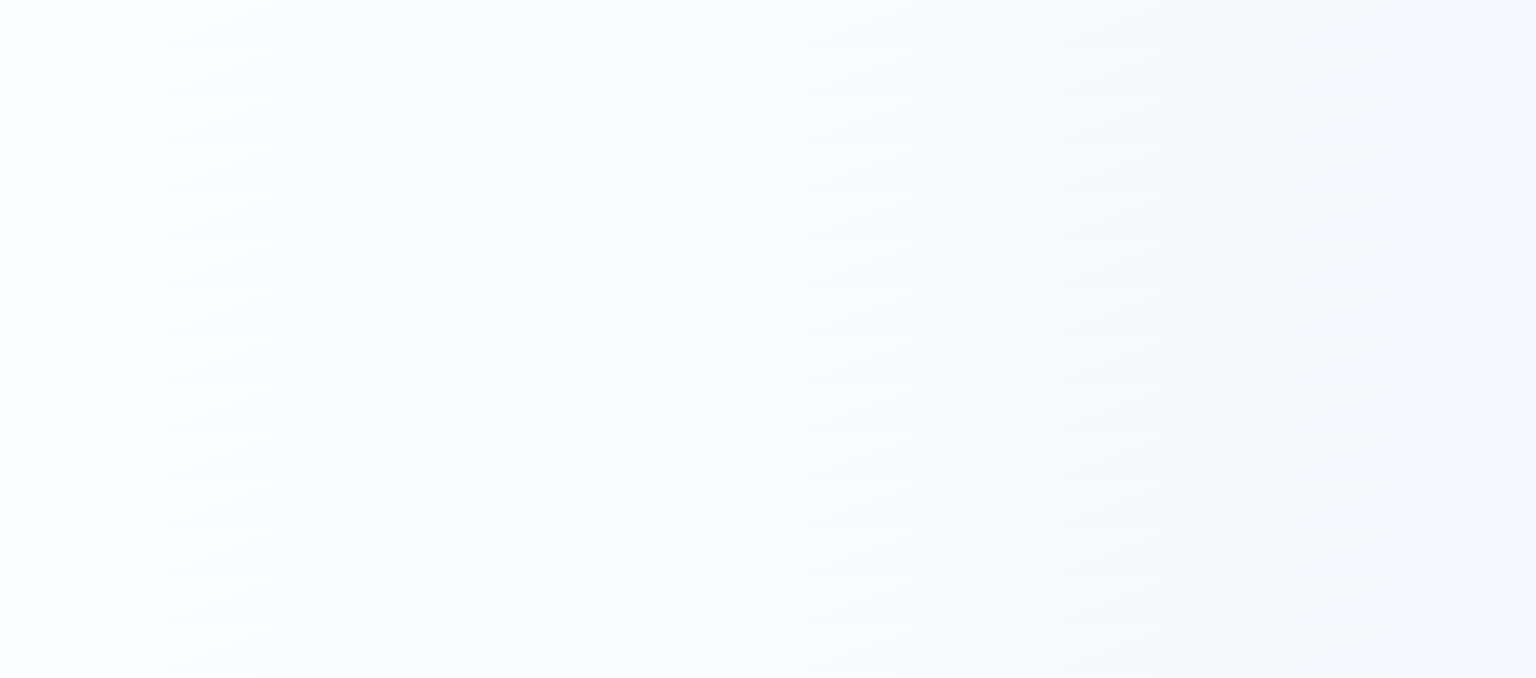 scroll, scrollTop: 0, scrollLeft: 0, axis: both 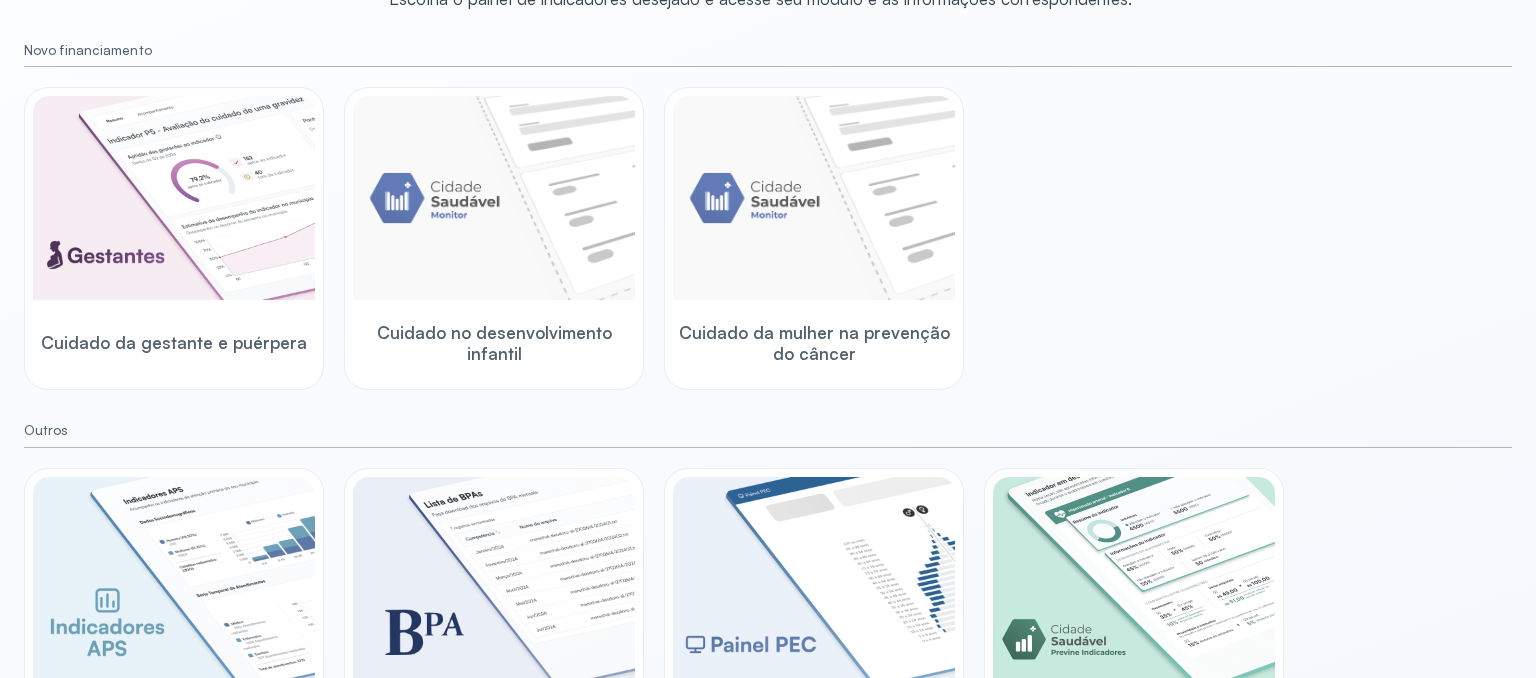 click on "Cuidado da gestante e puérpera Cuidado no desenvolvimento infantil Cuidado da mulher na prevenção do câncer" at bounding box center [768, 238] 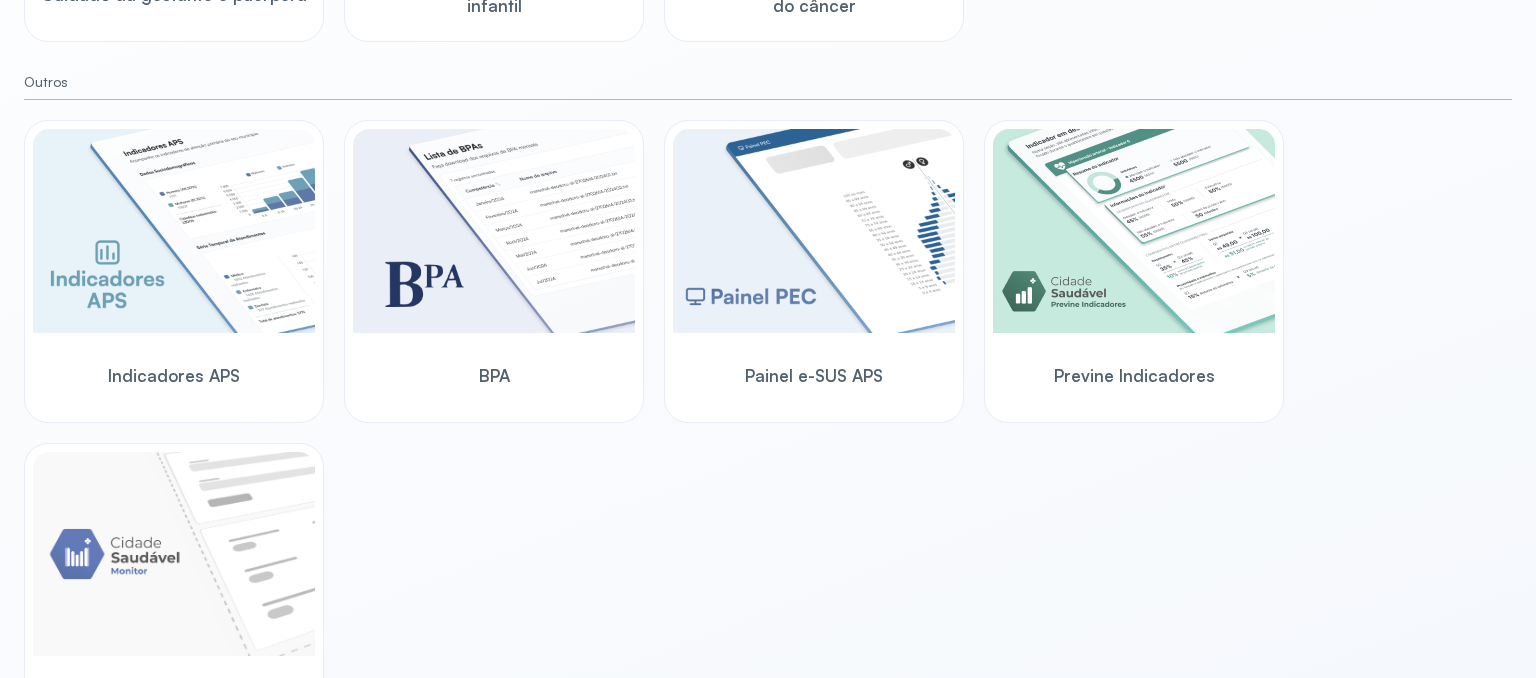 scroll, scrollTop: 616, scrollLeft: 0, axis: vertical 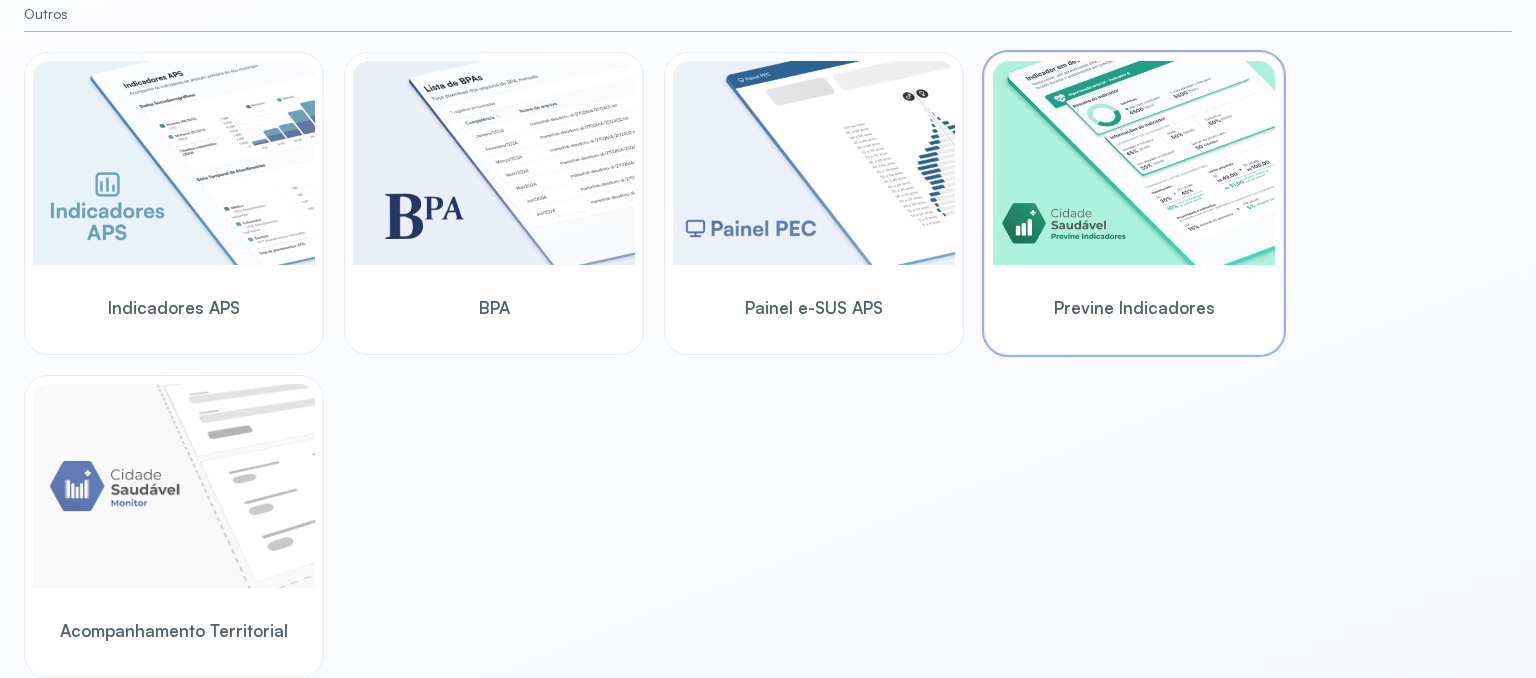 click at bounding box center (1134, 163) 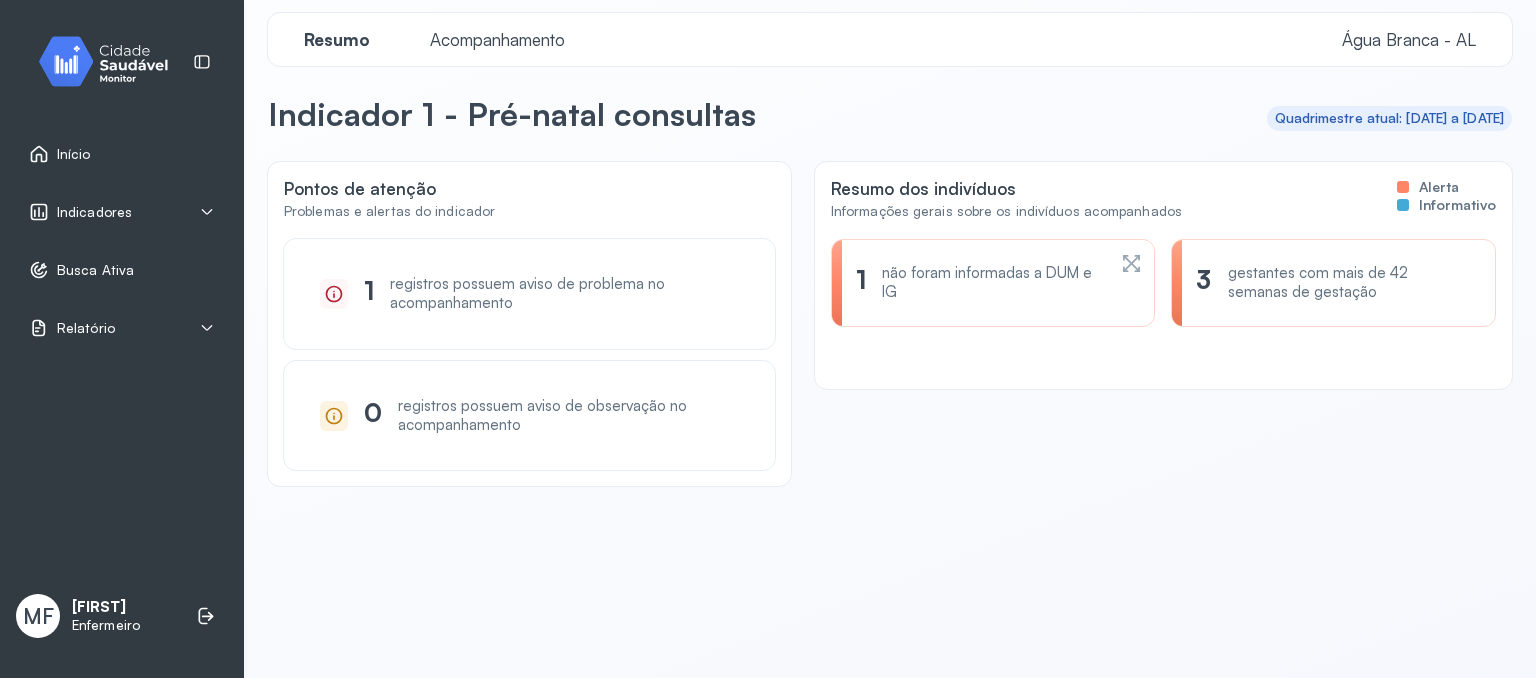 click 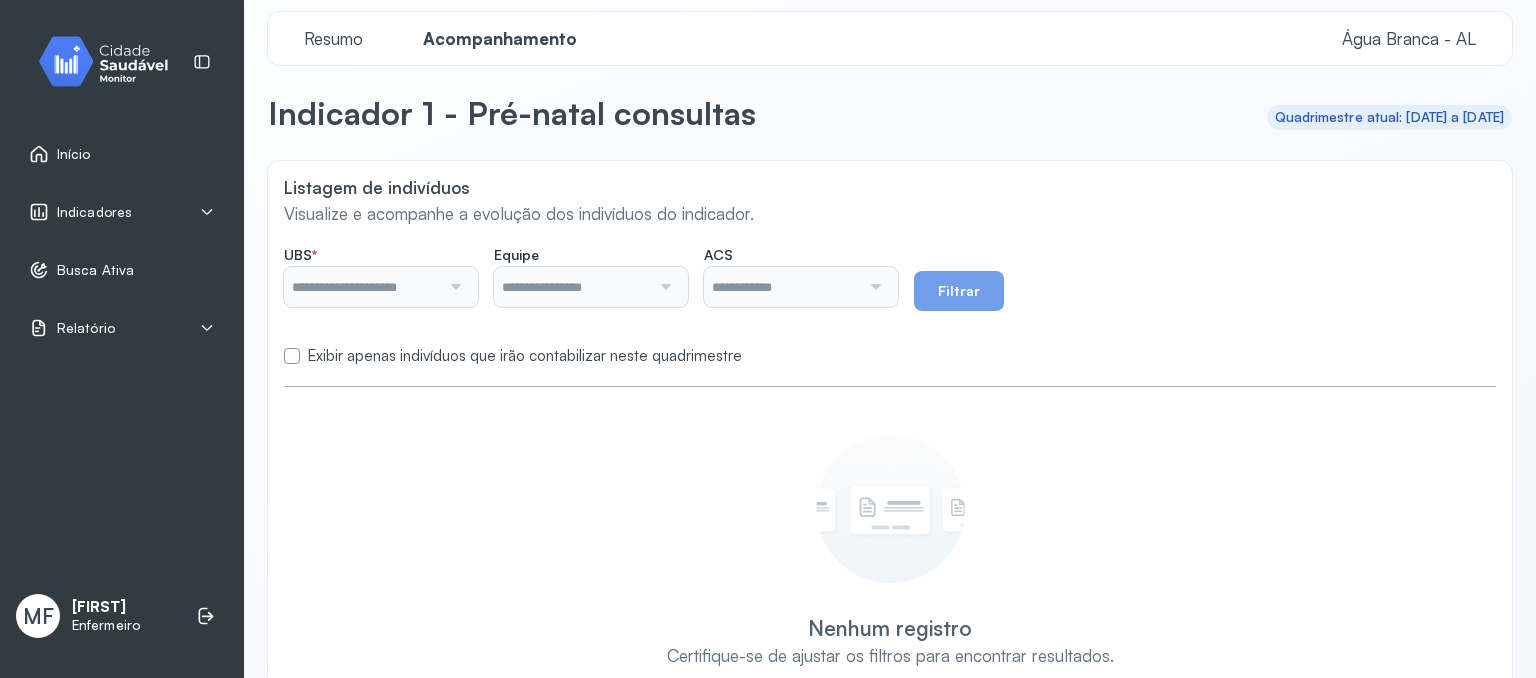 type on "**********" 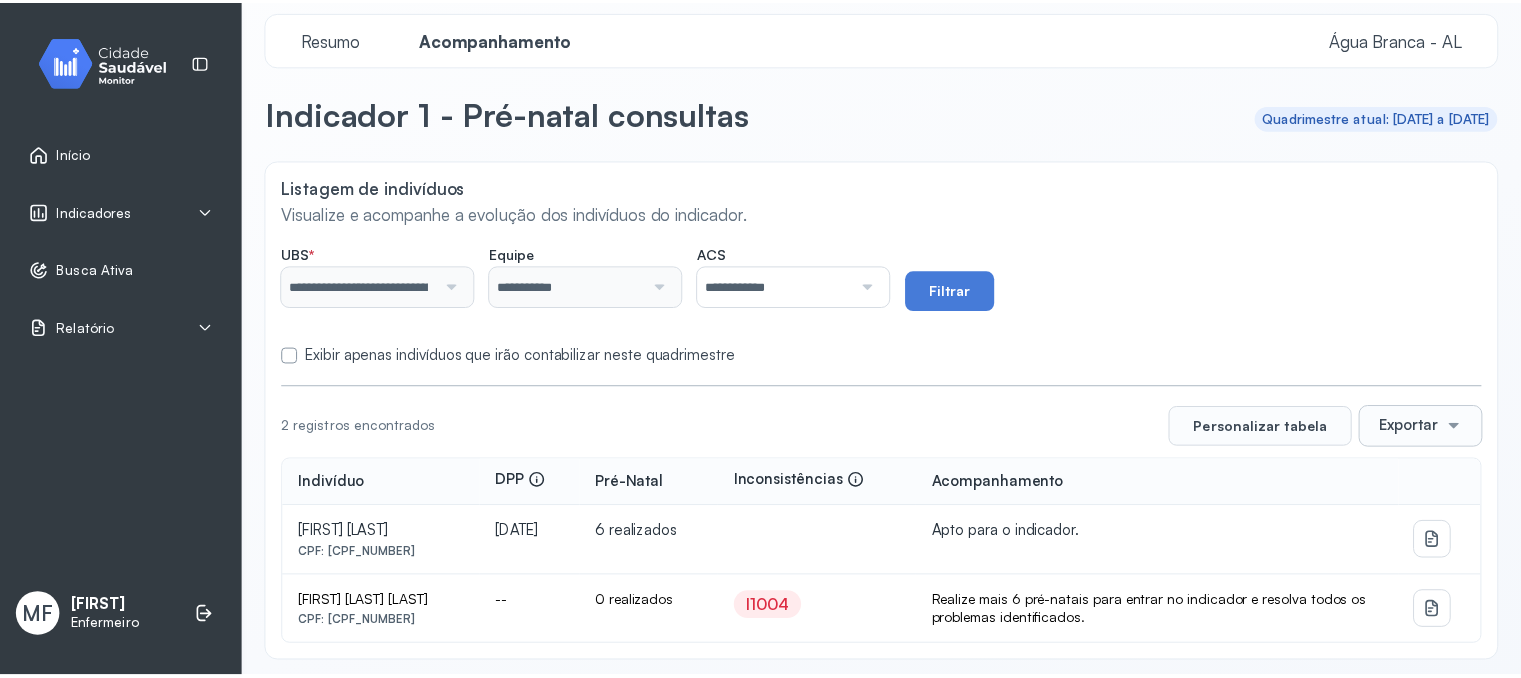 scroll, scrollTop: 19, scrollLeft: 0, axis: vertical 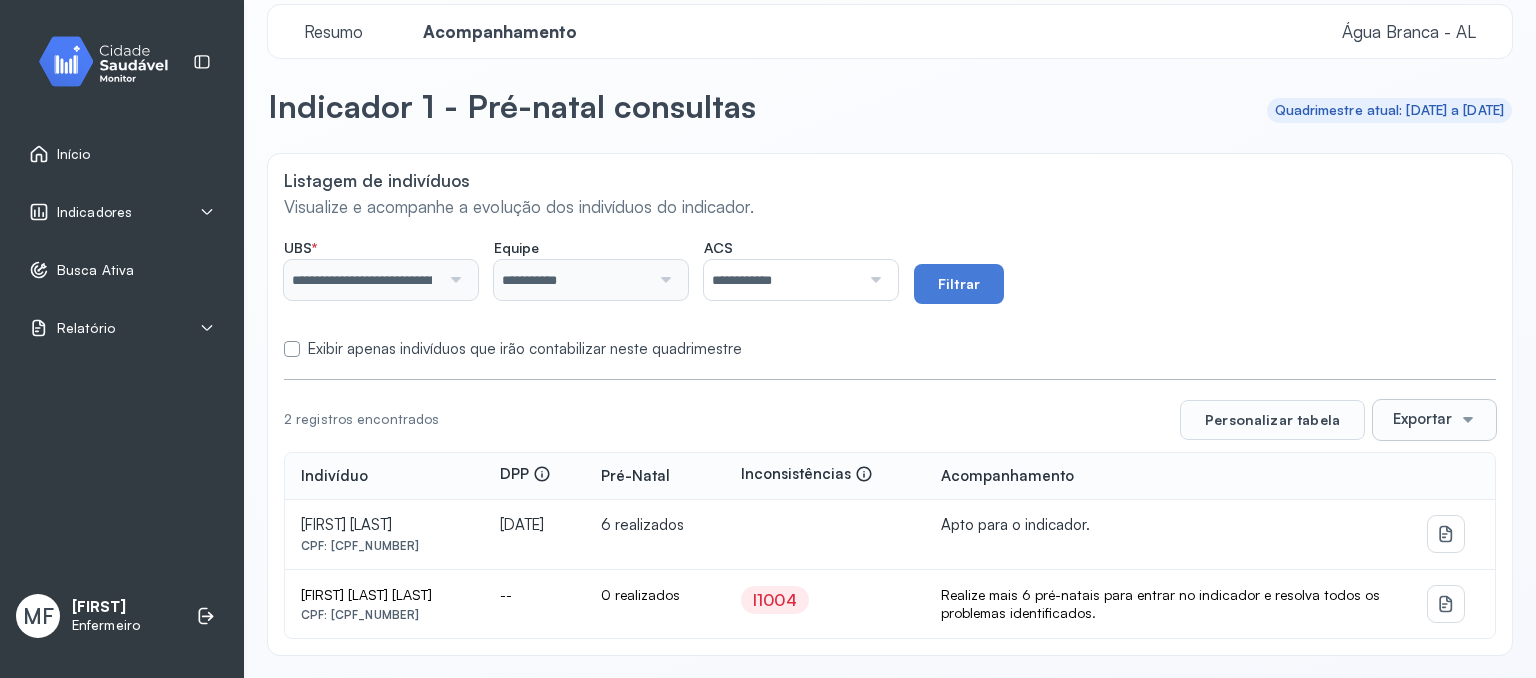 click on "CPF: [CPF_NUMBER]" at bounding box center [384, 615] 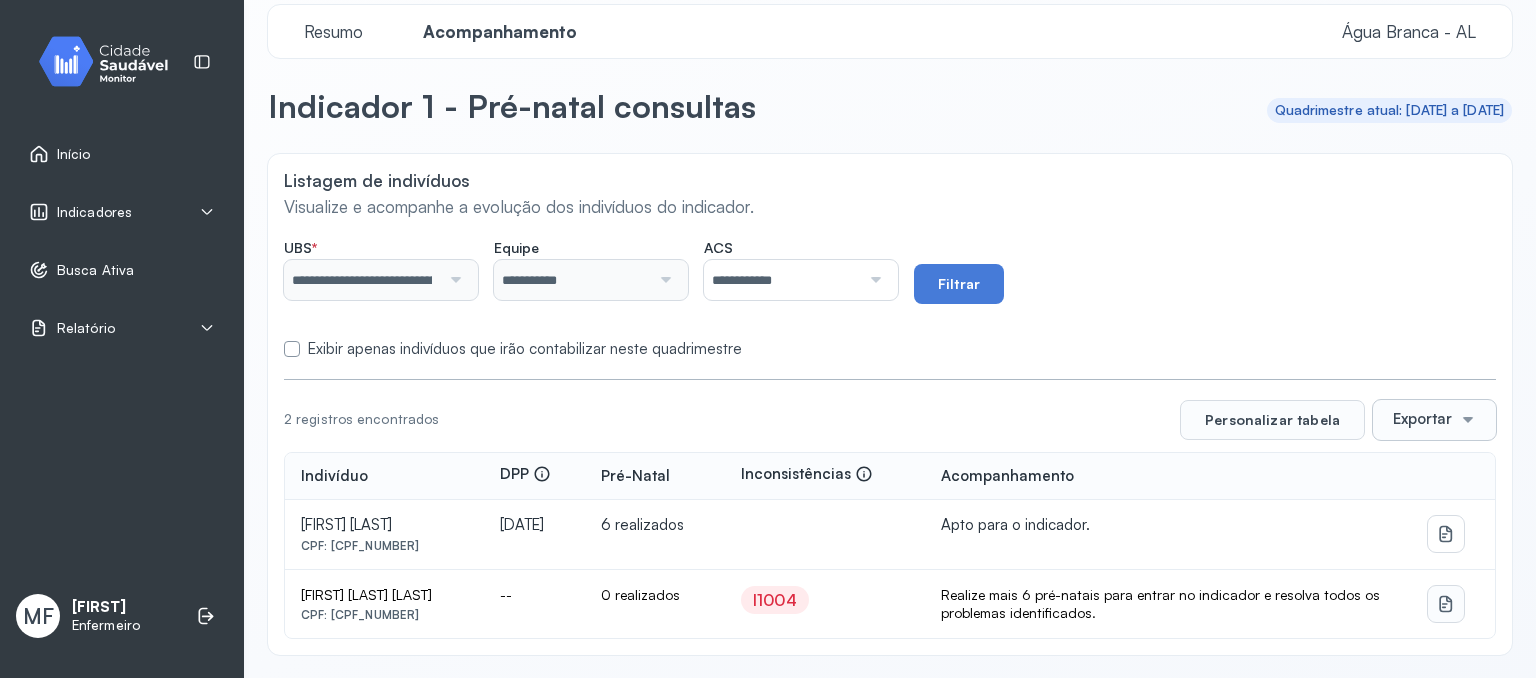 click 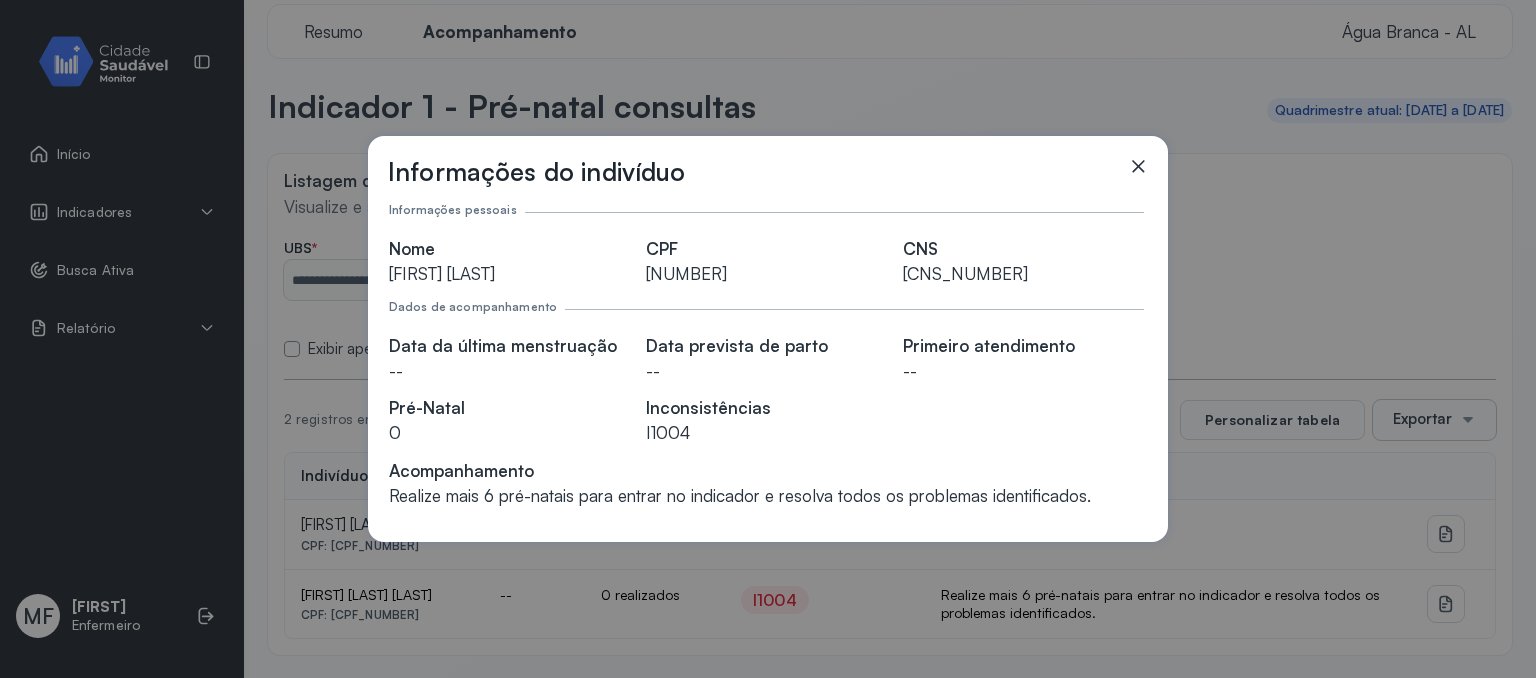drag, startPoint x: 908, startPoint y: 272, endPoint x: 1079, endPoint y: 272, distance: 171 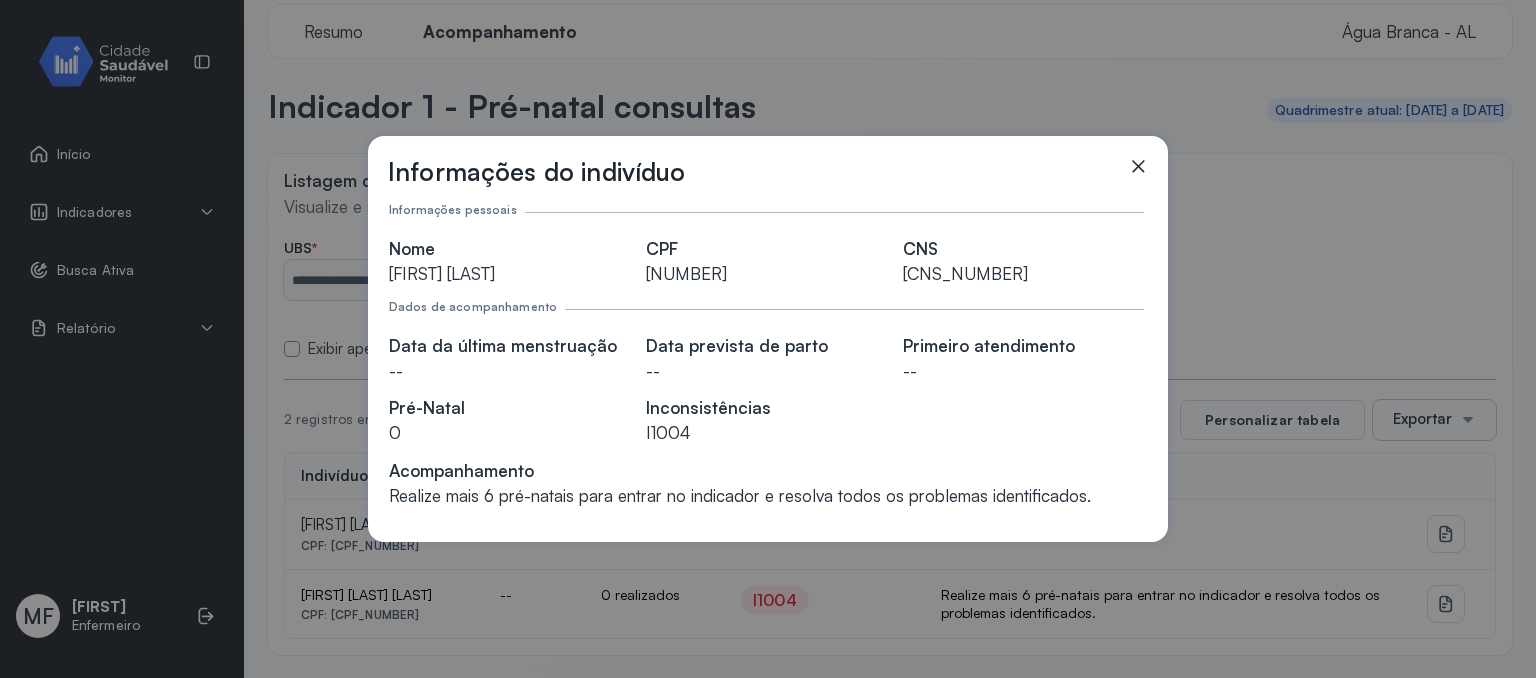 click on "Nome  [FIRST] [LAST]  CPF  [CPF_NUMBER]  CNS  [CNS_NUMBER]" 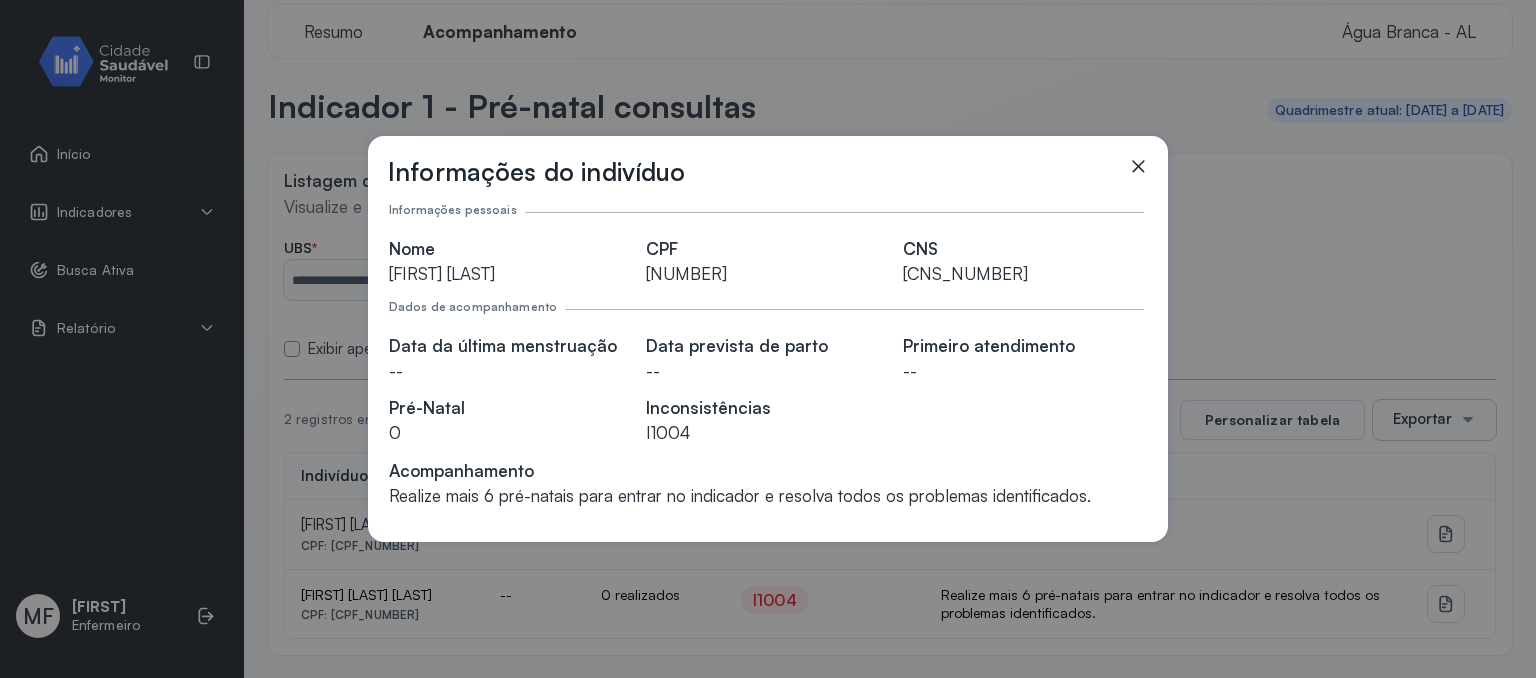 copy on "[CNS_NUMBER]" 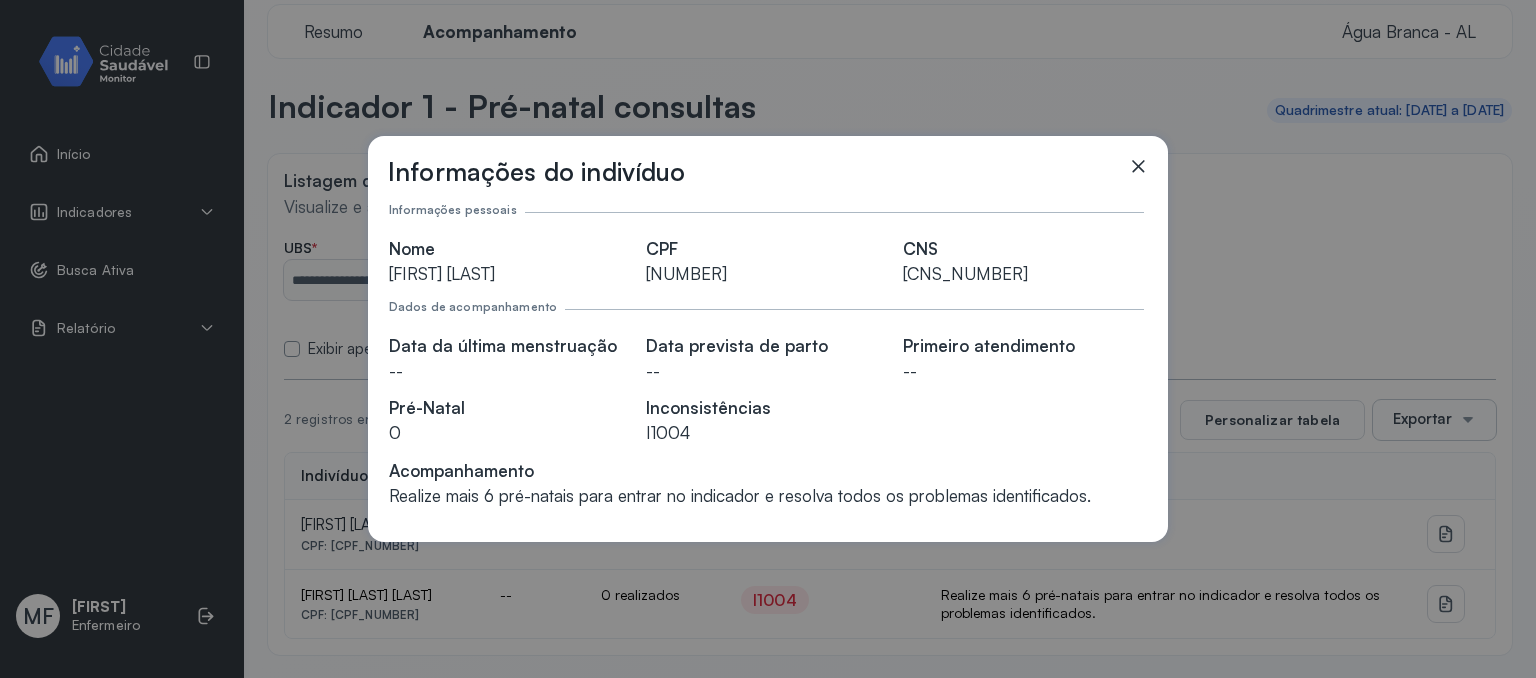 click 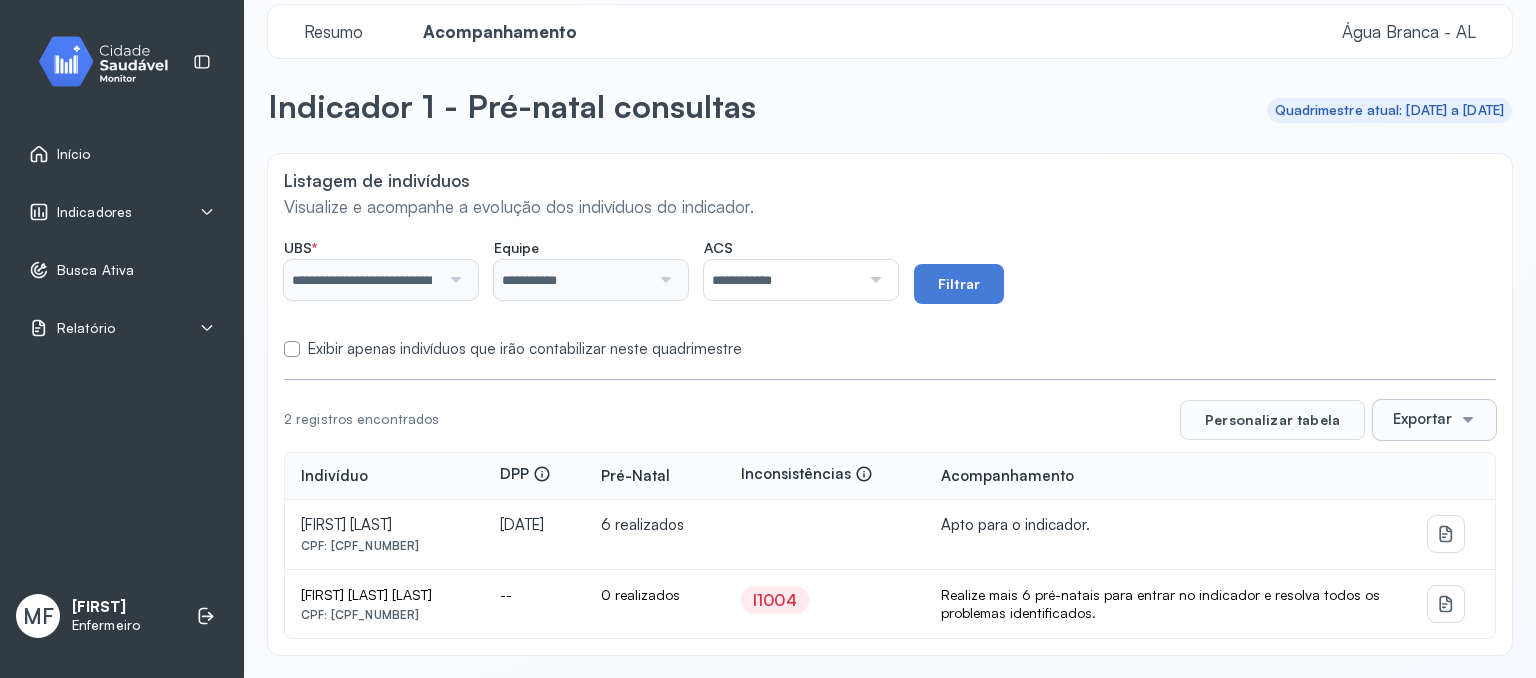 click on "Indicadores" at bounding box center (122, 212) 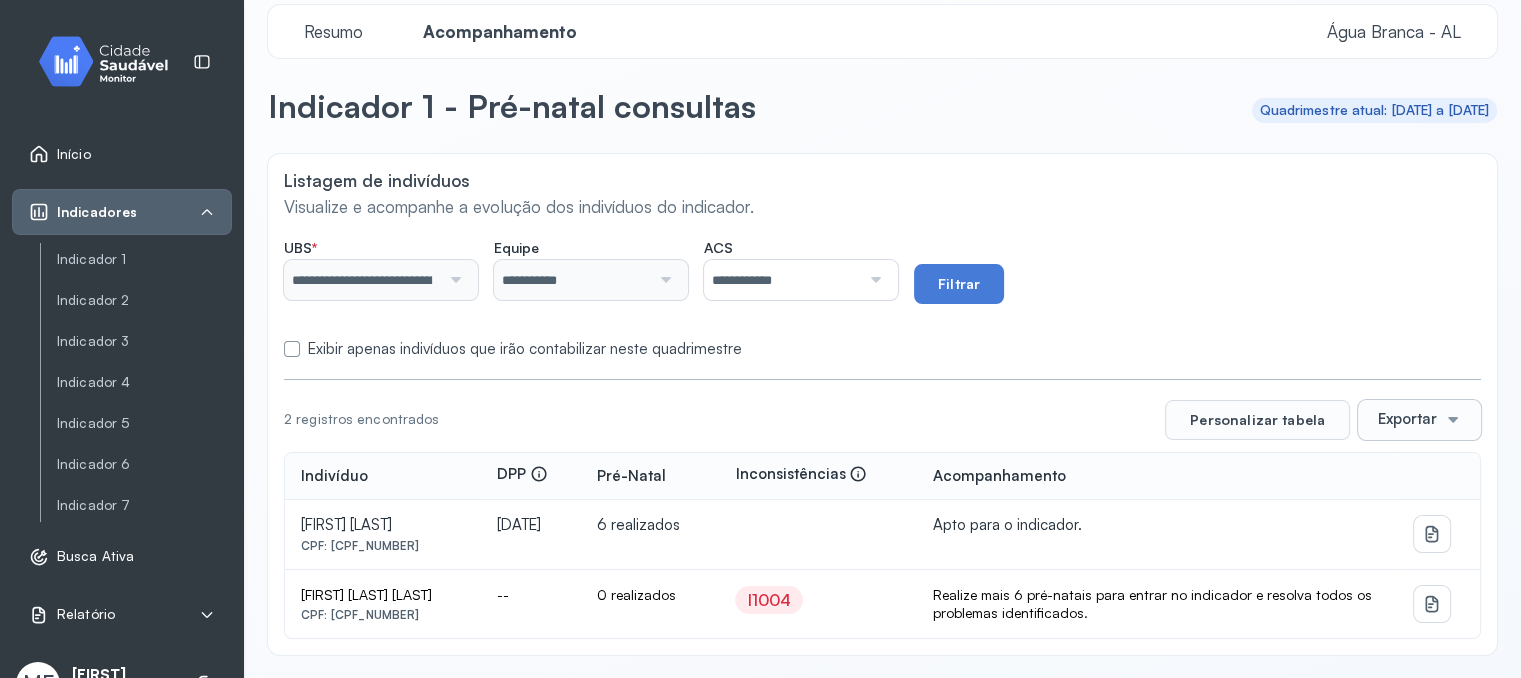 scroll, scrollTop: 44, scrollLeft: 0, axis: vertical 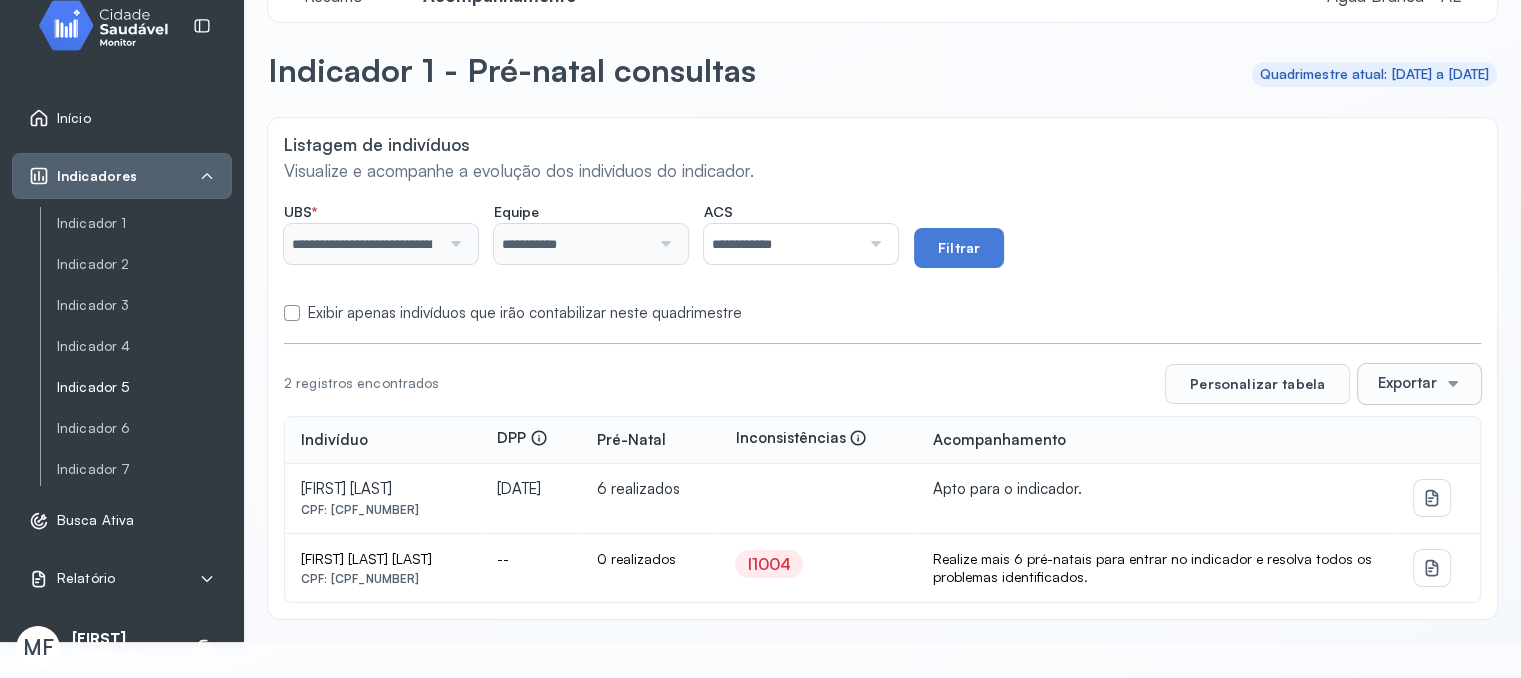 click on "Indicador 5" at bounding box center (144, 387) 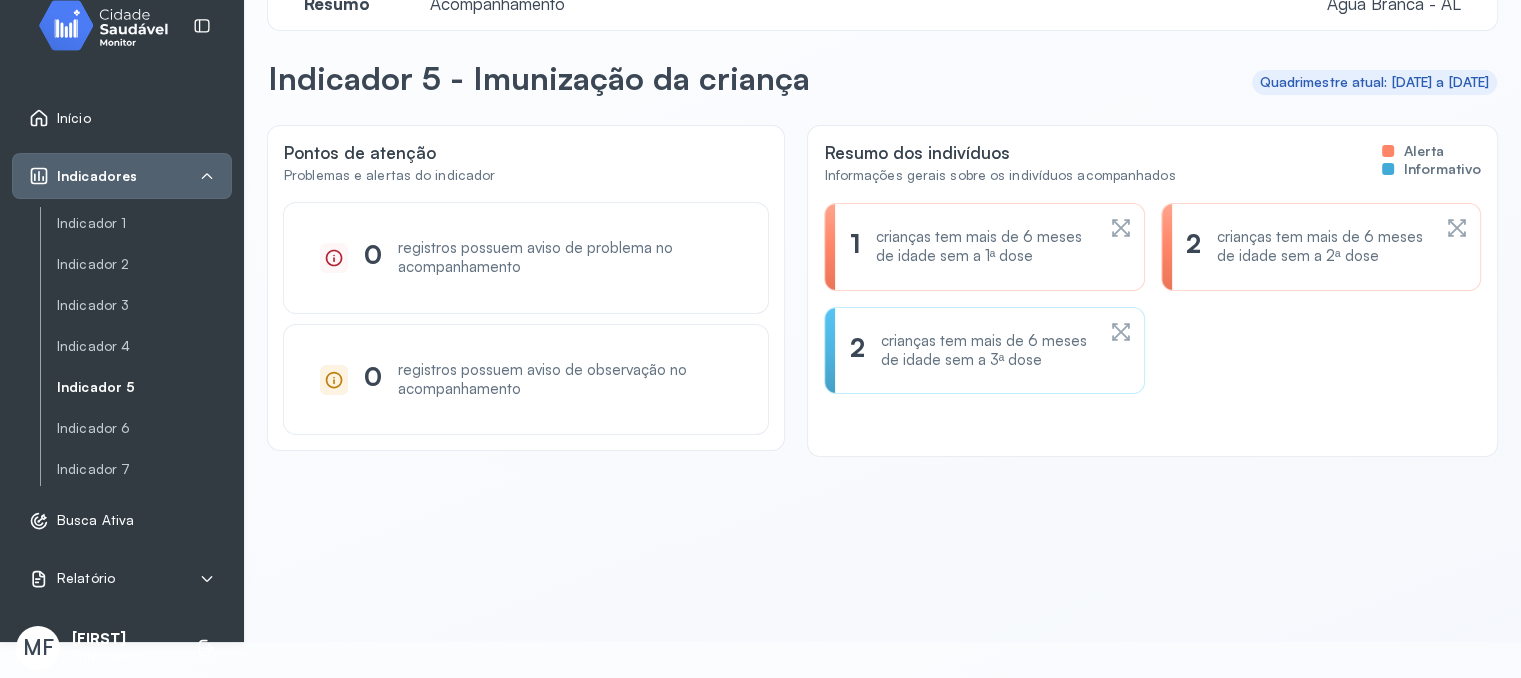 scroll, scrollTop: 0, scrollLeft: 0, axis: both 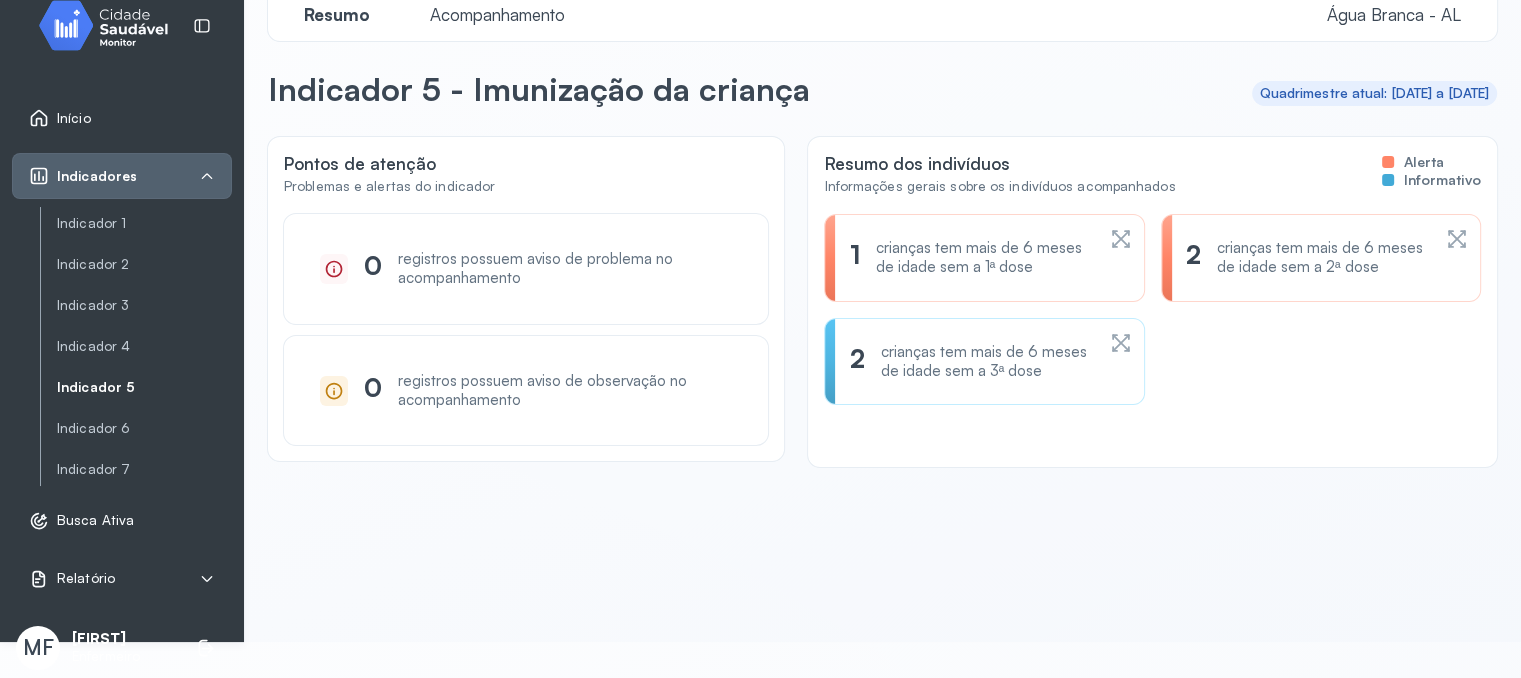 click on "Acompanhamento" at bounding box center (497, 14) 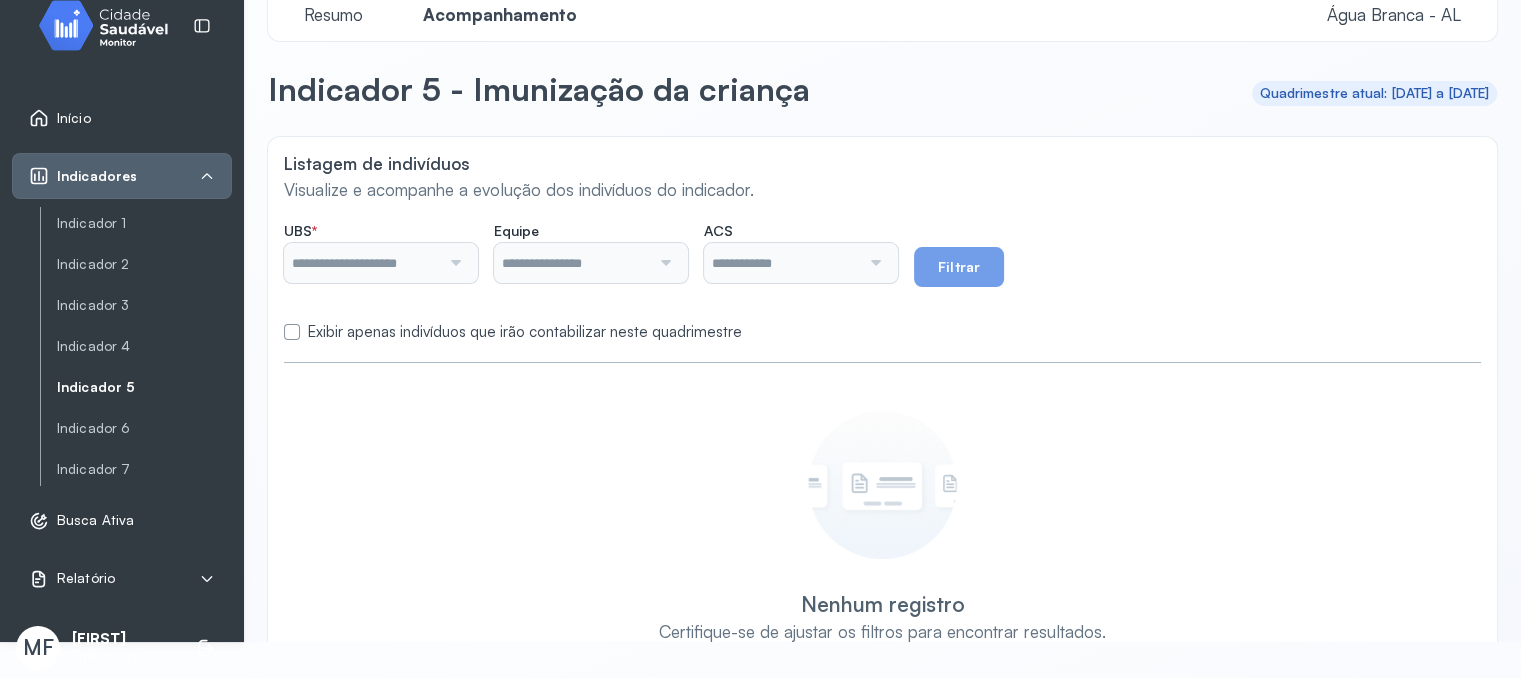 type on "**********" 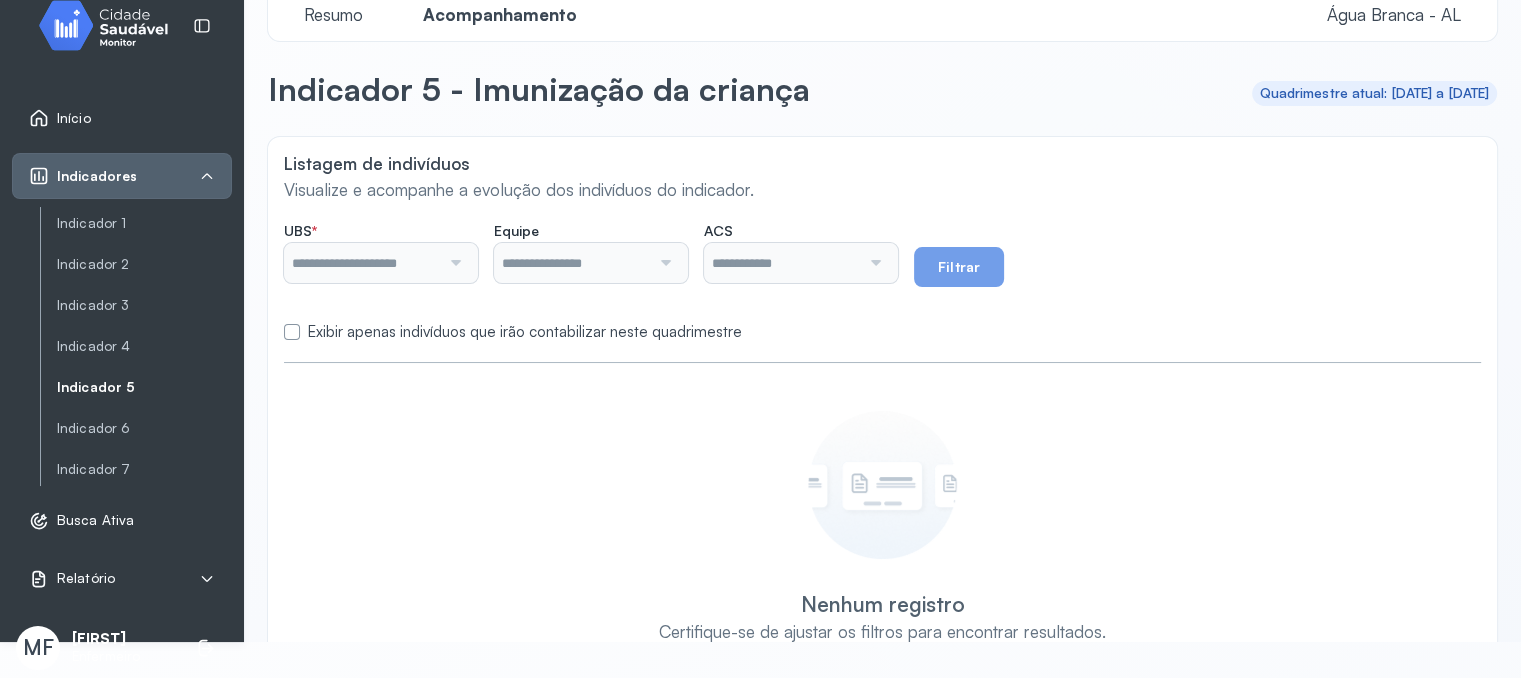 type on "**********" 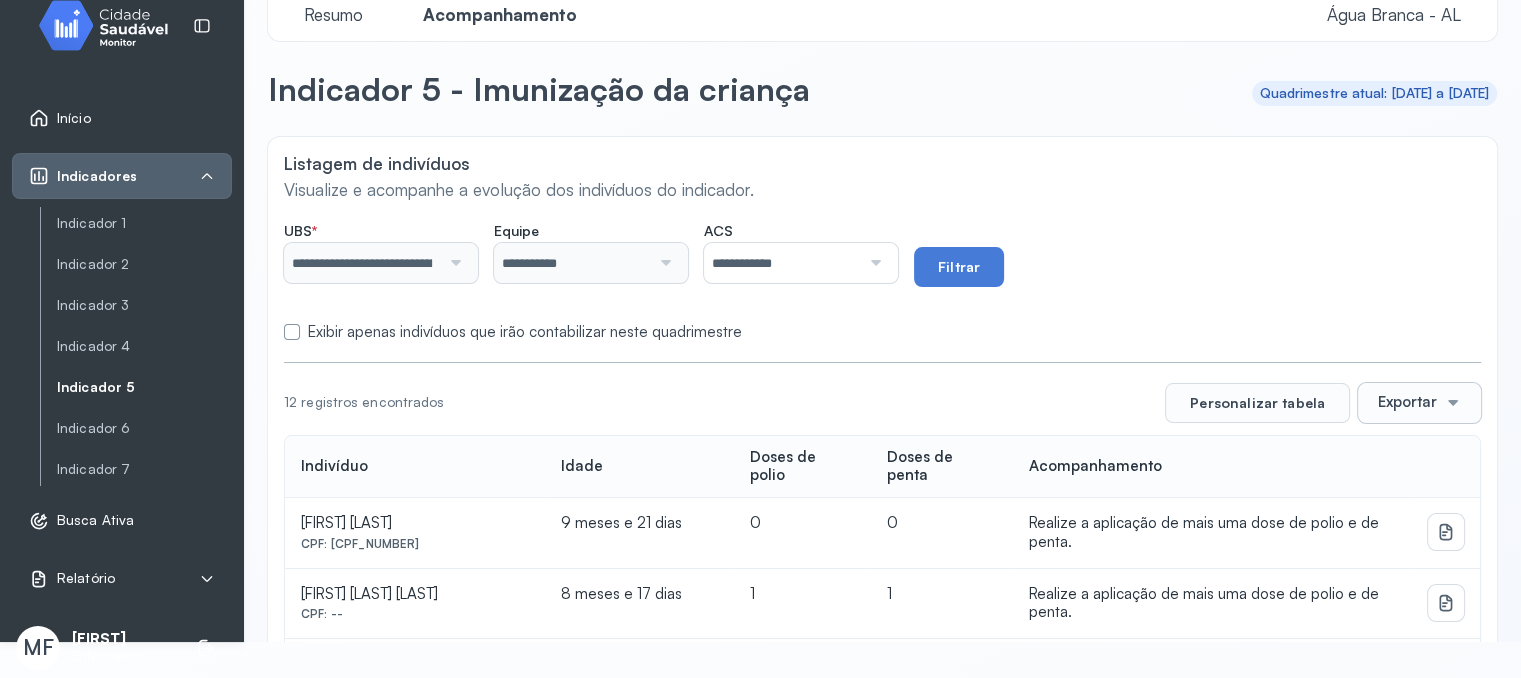 drag, startPoint x: 418, startPoint y: 323, endPoint x: 594, endPoint y: 305, distance: 176.91806 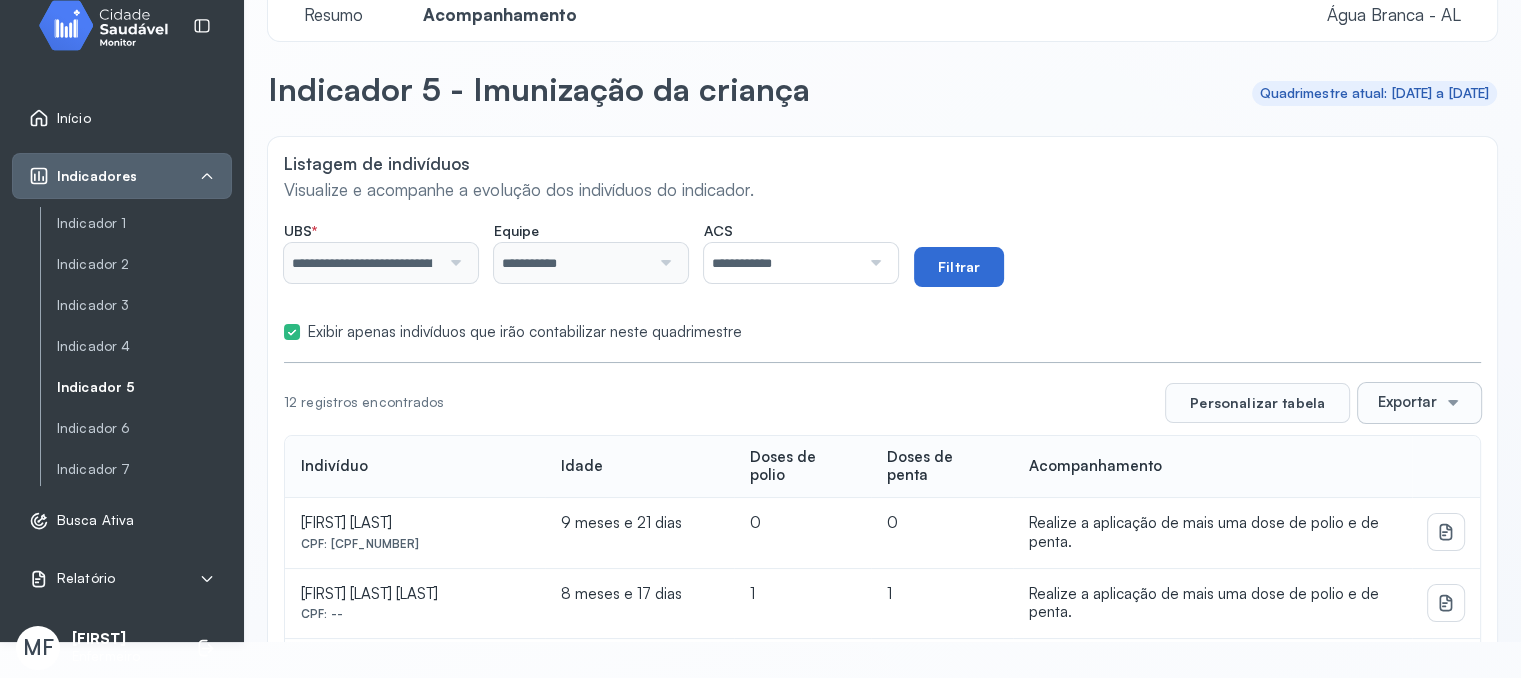 click on "Filtrar" at bounding box center [959, 267] 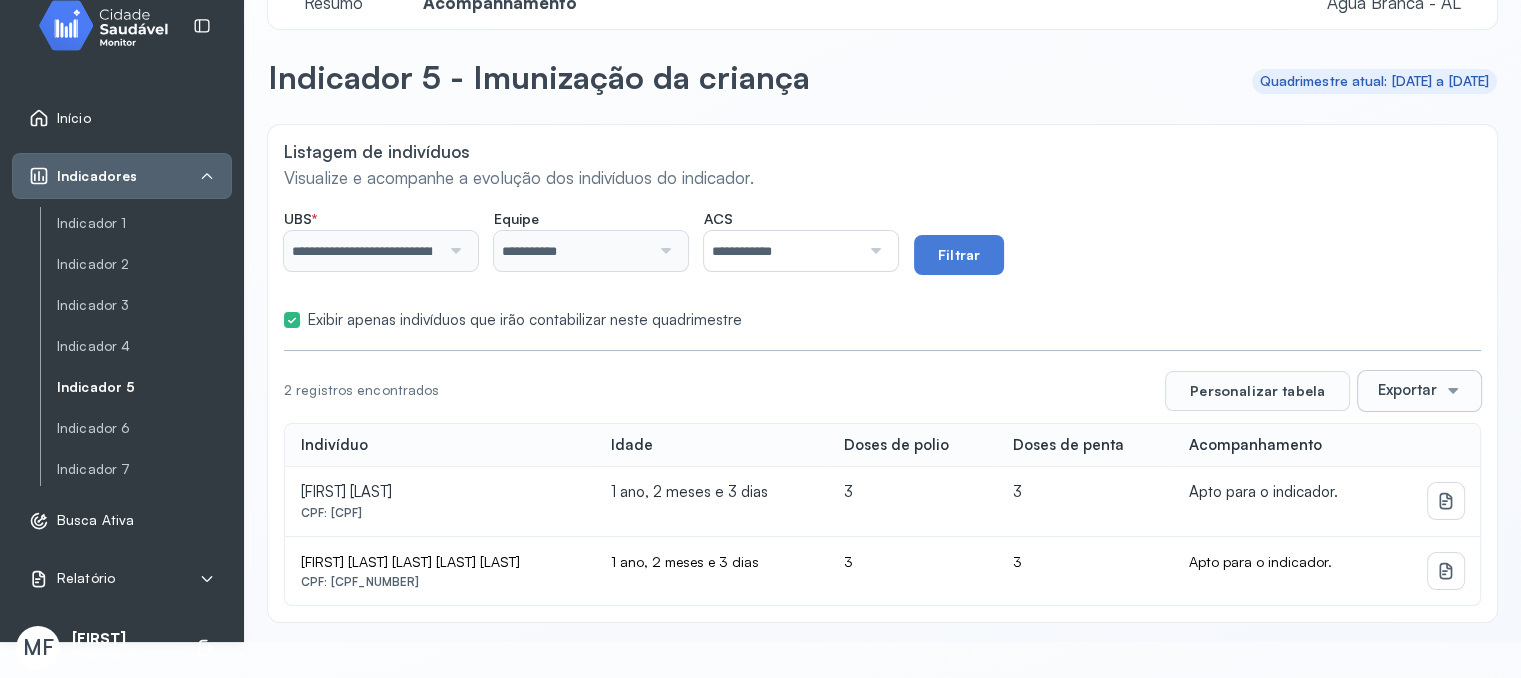 scroll, scrollTop: 16, scrollLeft: 0, axis: vertical 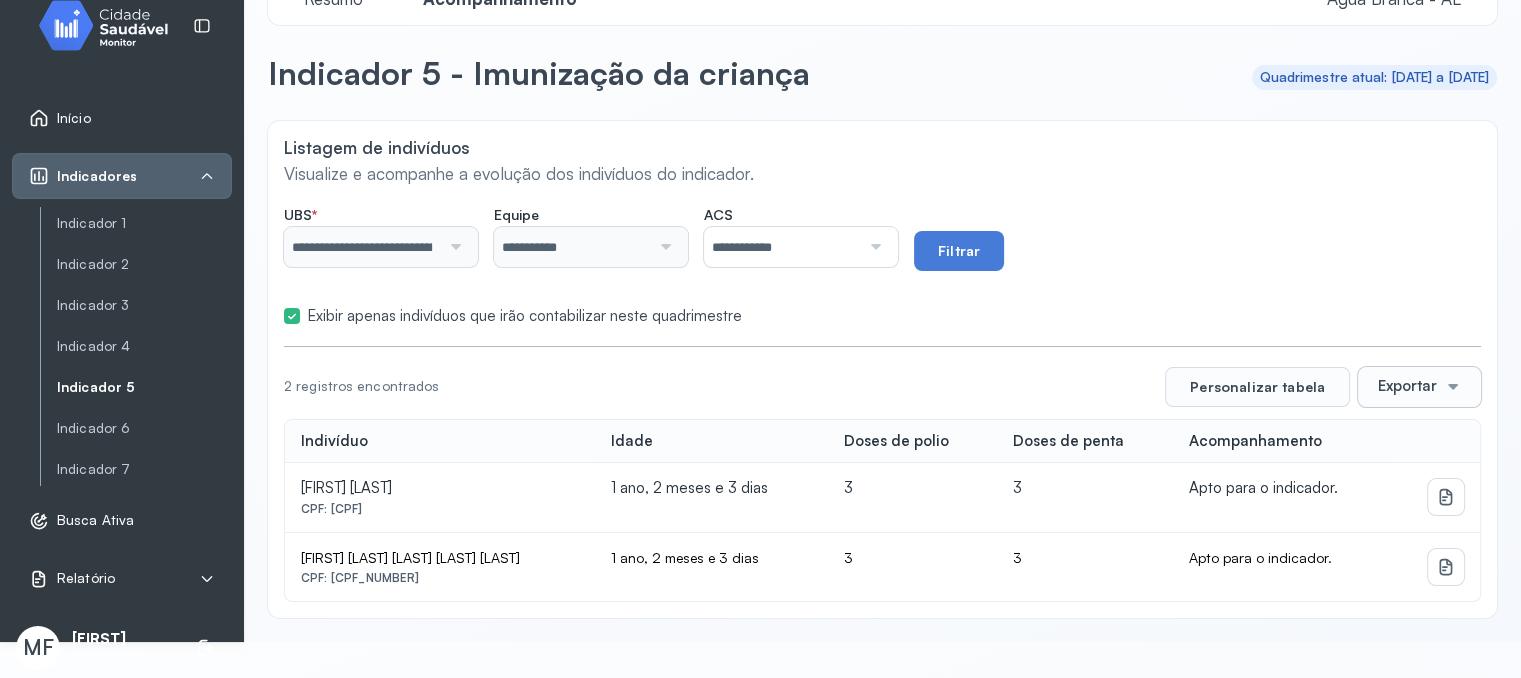 click at bounding box center (292, 316) 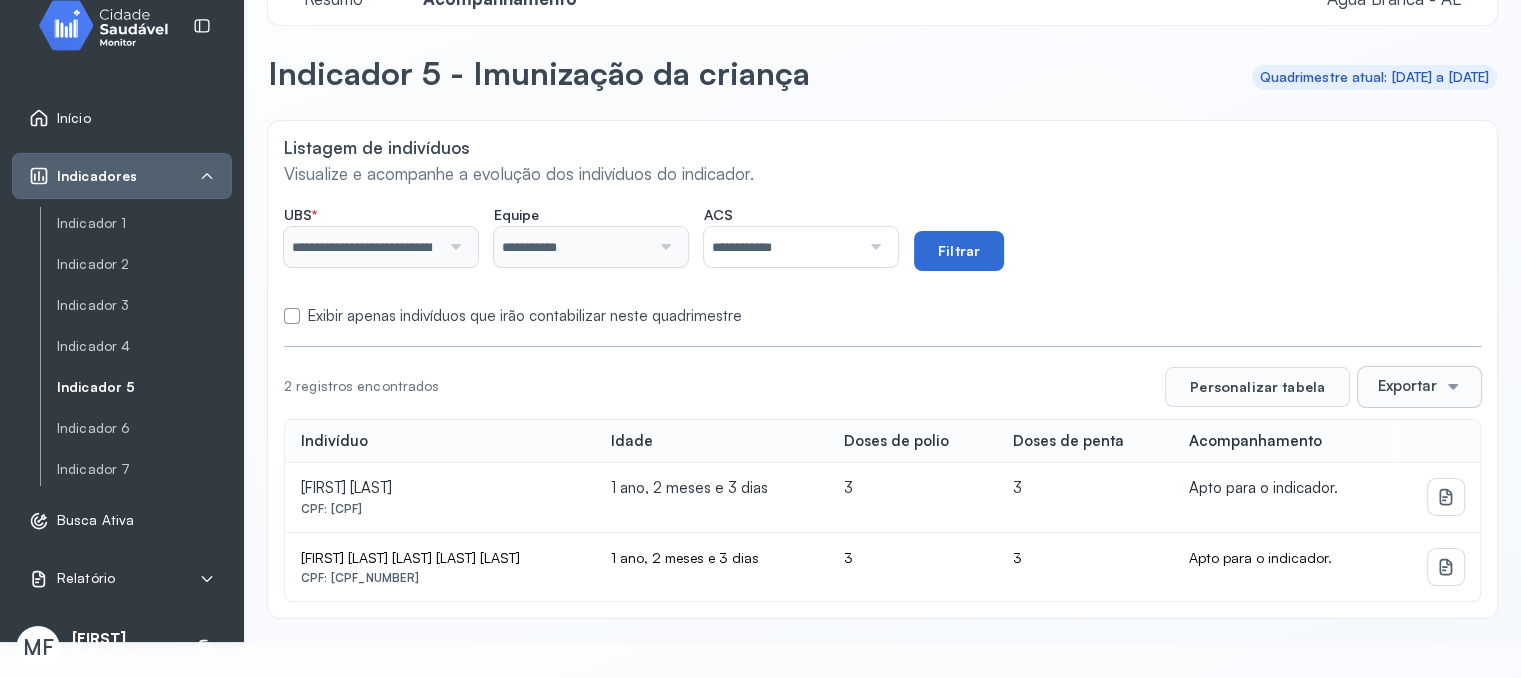 drag, startPoint x: 969, startPoint y: 250, endPoint x: 956, endPoint y: 250, distance: 13 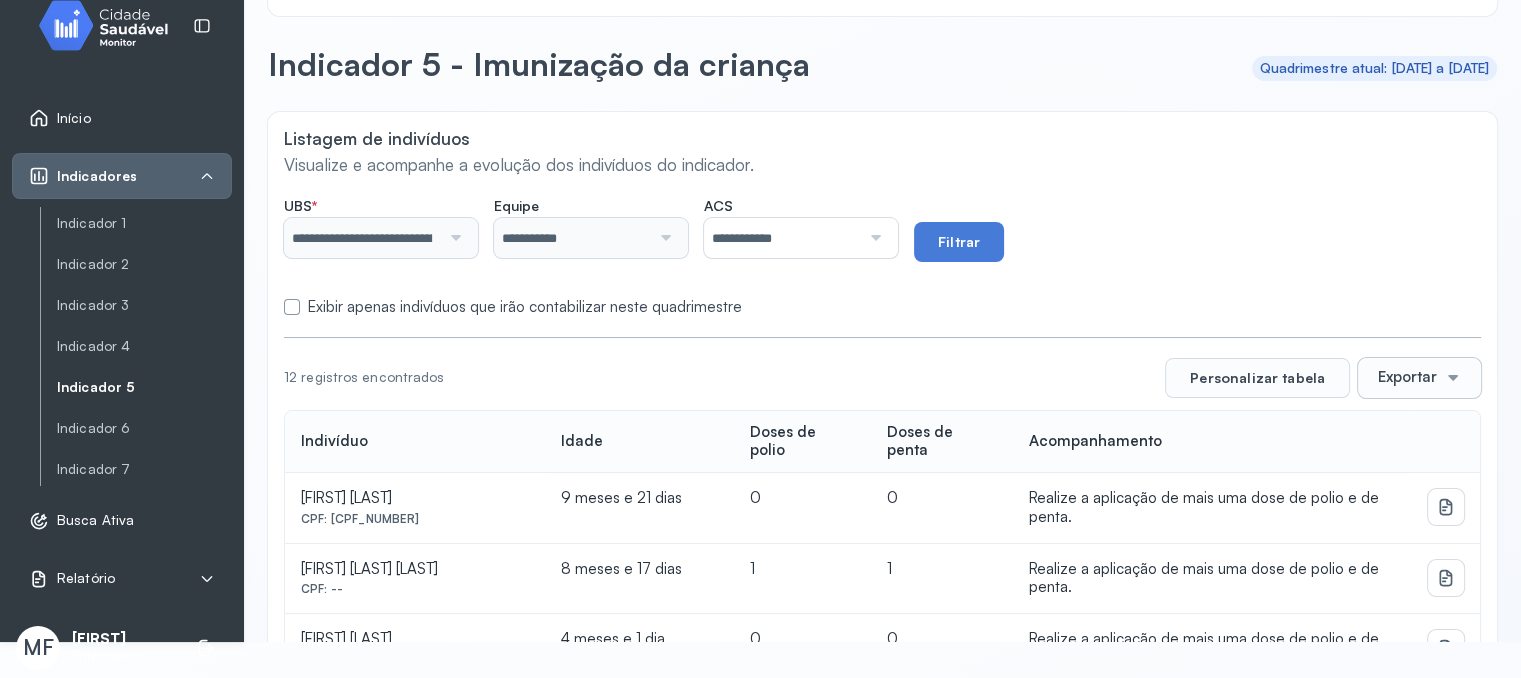 scroll, scrollTop: 0, scrollLeft: 0, axis: both 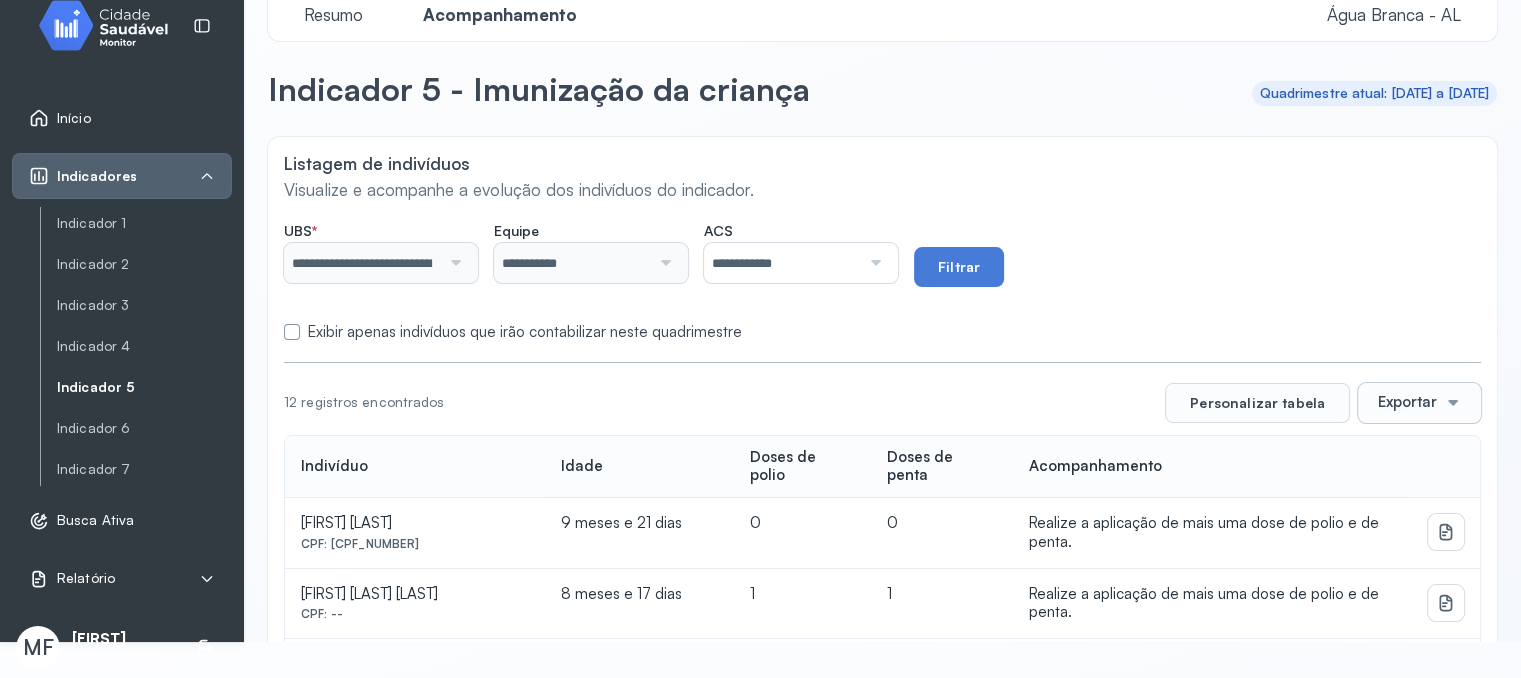 click on "**********" at bounding box center [782, 263] 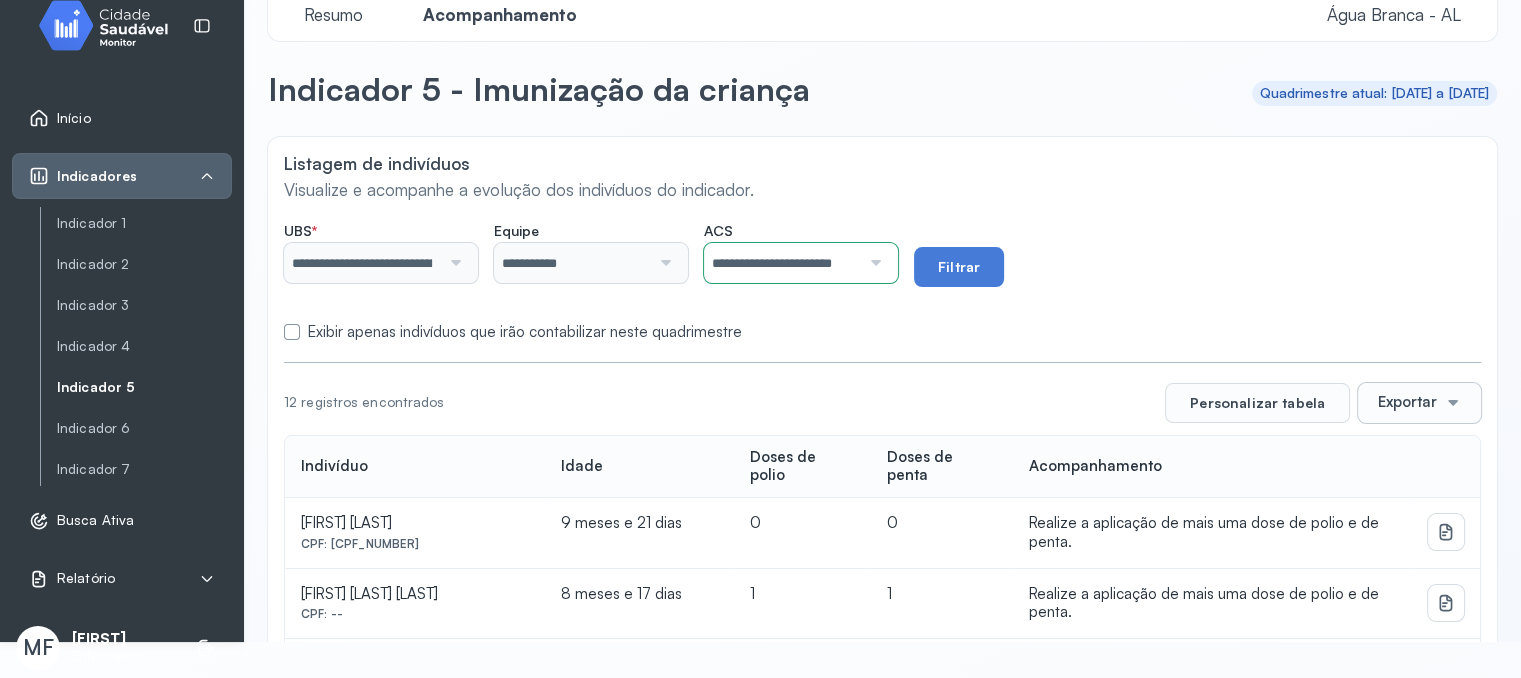 drag, startPoint x: 763, startPoint y: 350, endPoint x: 888, endPoint y: 281, distance: 142.77956 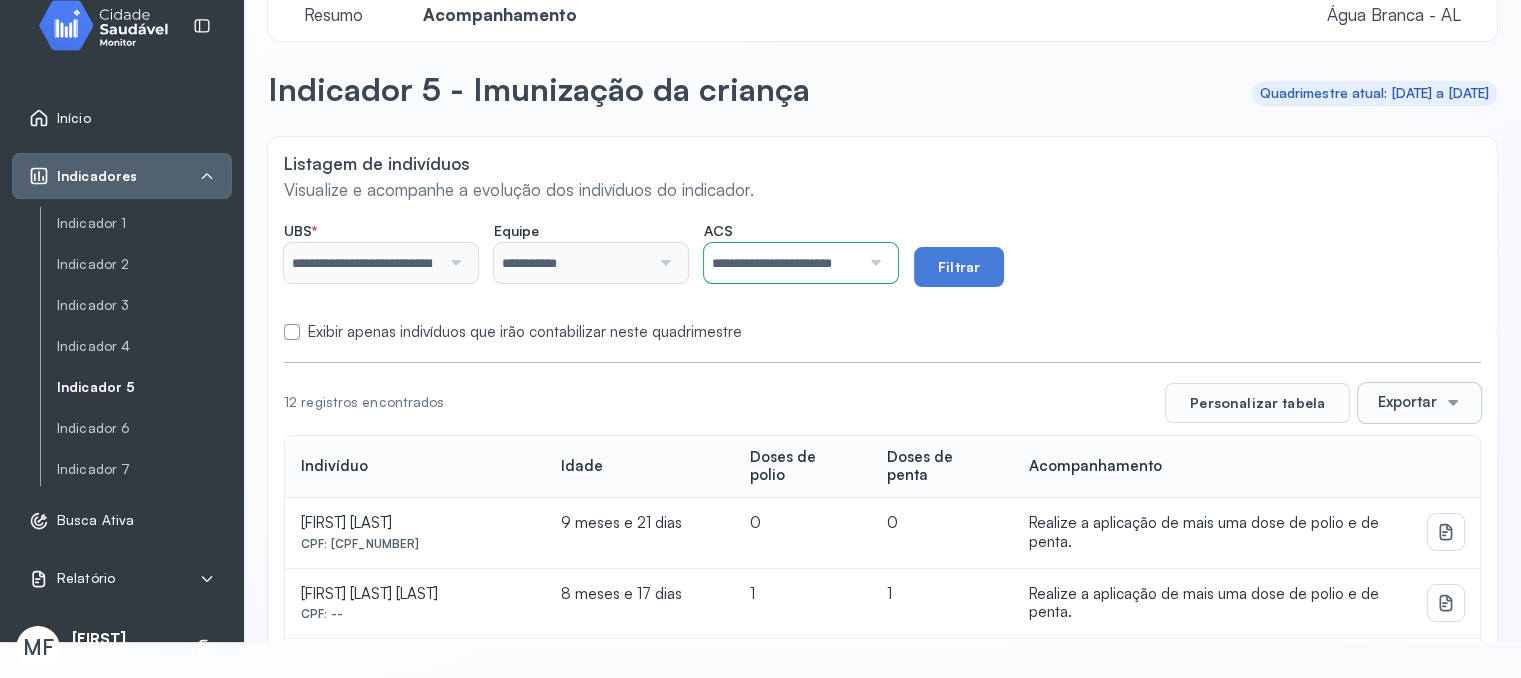 click on "**********" 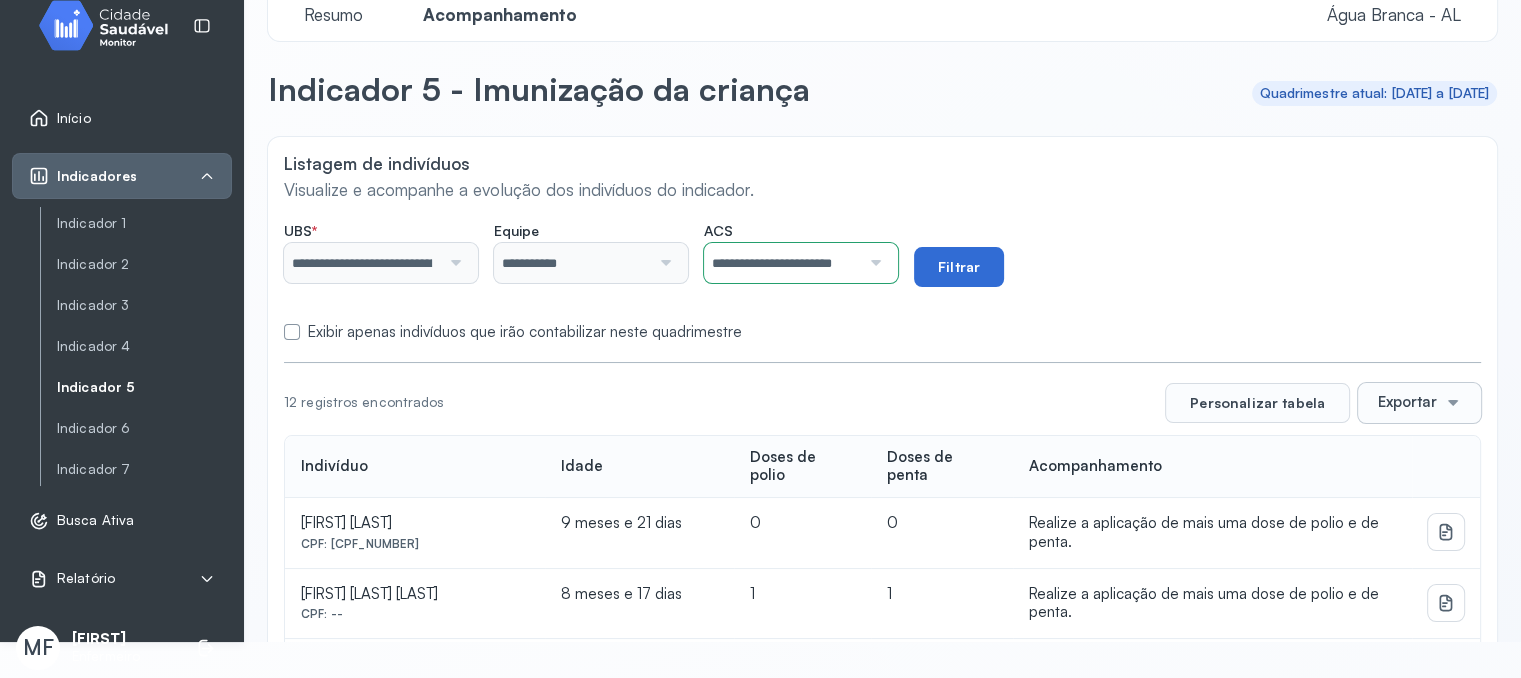 click on "Filtrar" at bounding box center (959, 267) 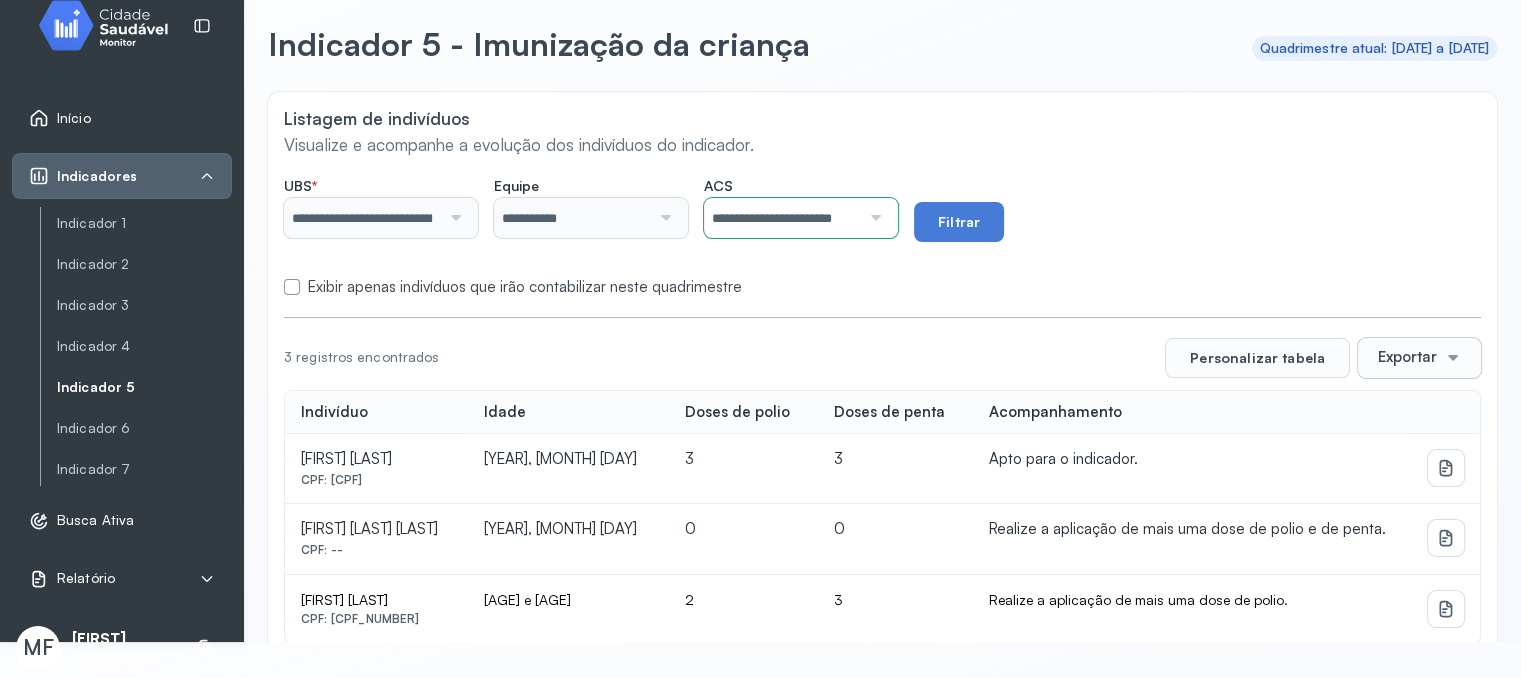 scroll, scrollTop: 85, scrollLeft: 0, axis: vertical 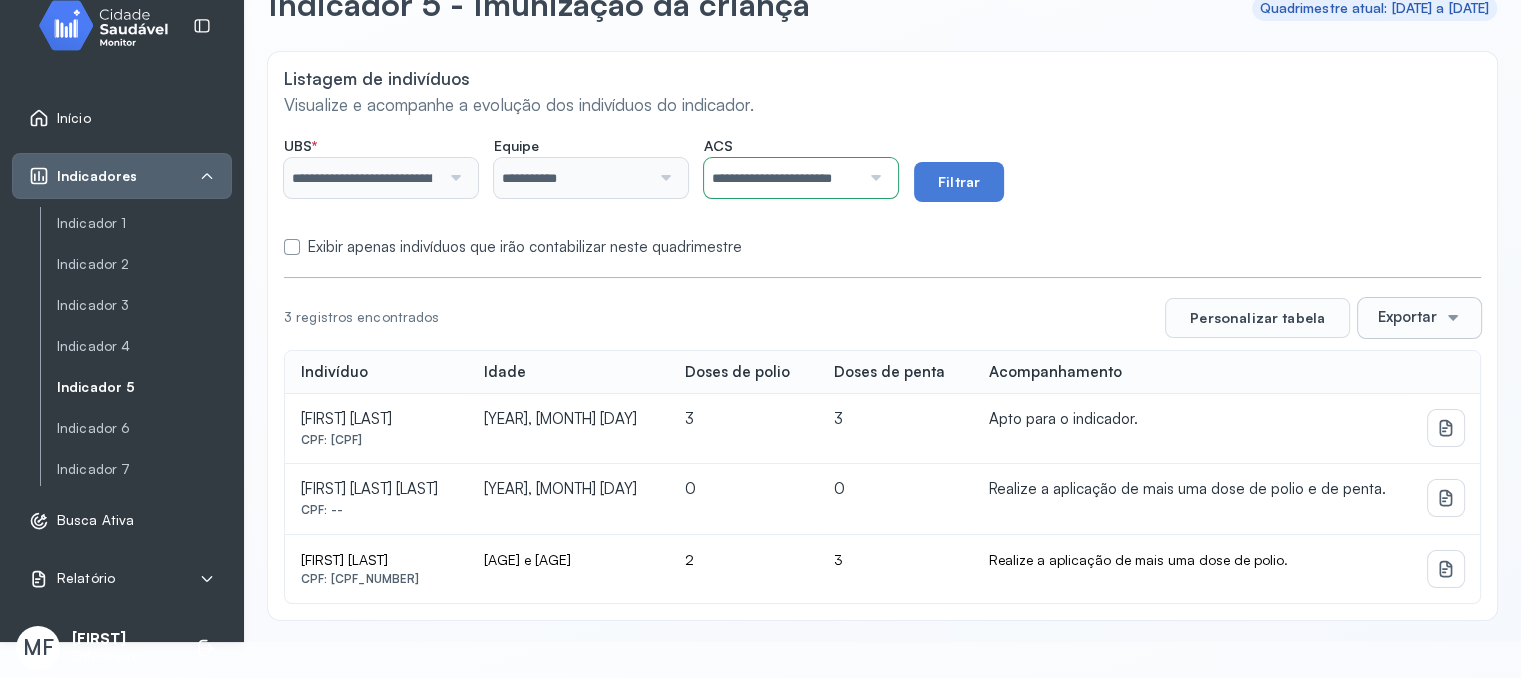 click at bounding box center [873, 178] 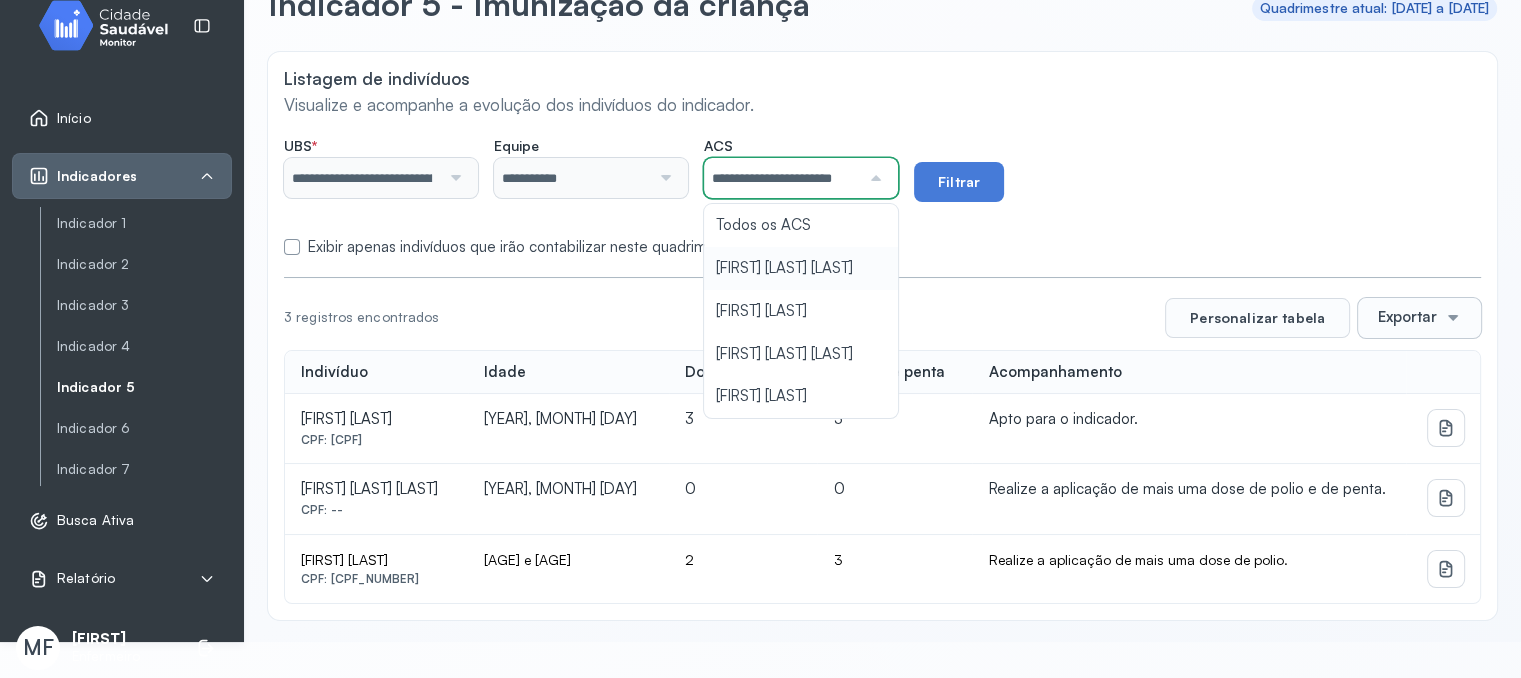 scroll, scrollTop: 0, scrollLeft: 28, axis: horizontal 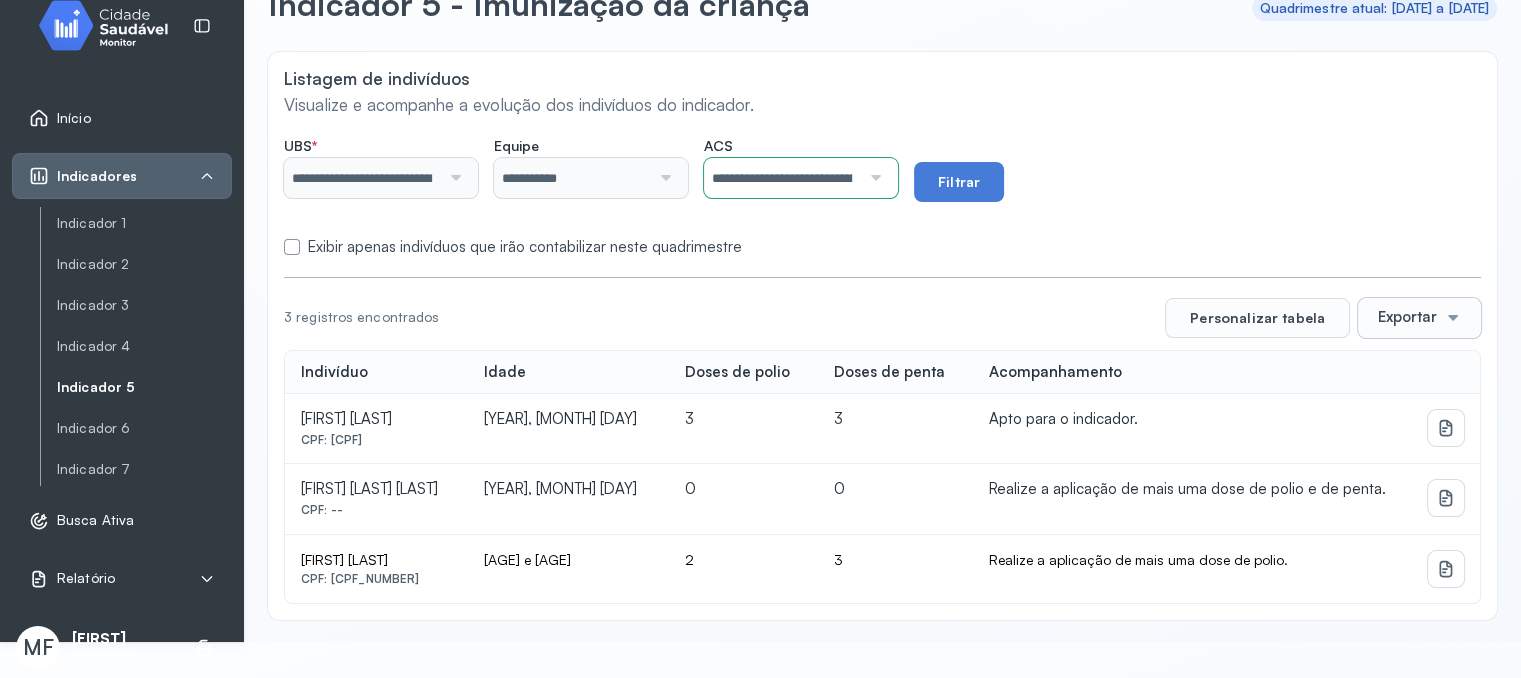 drag, startPoint x: 796, startPoint y: 328, endPoint x: 918, endPoint y: 197, distance: 179.01117 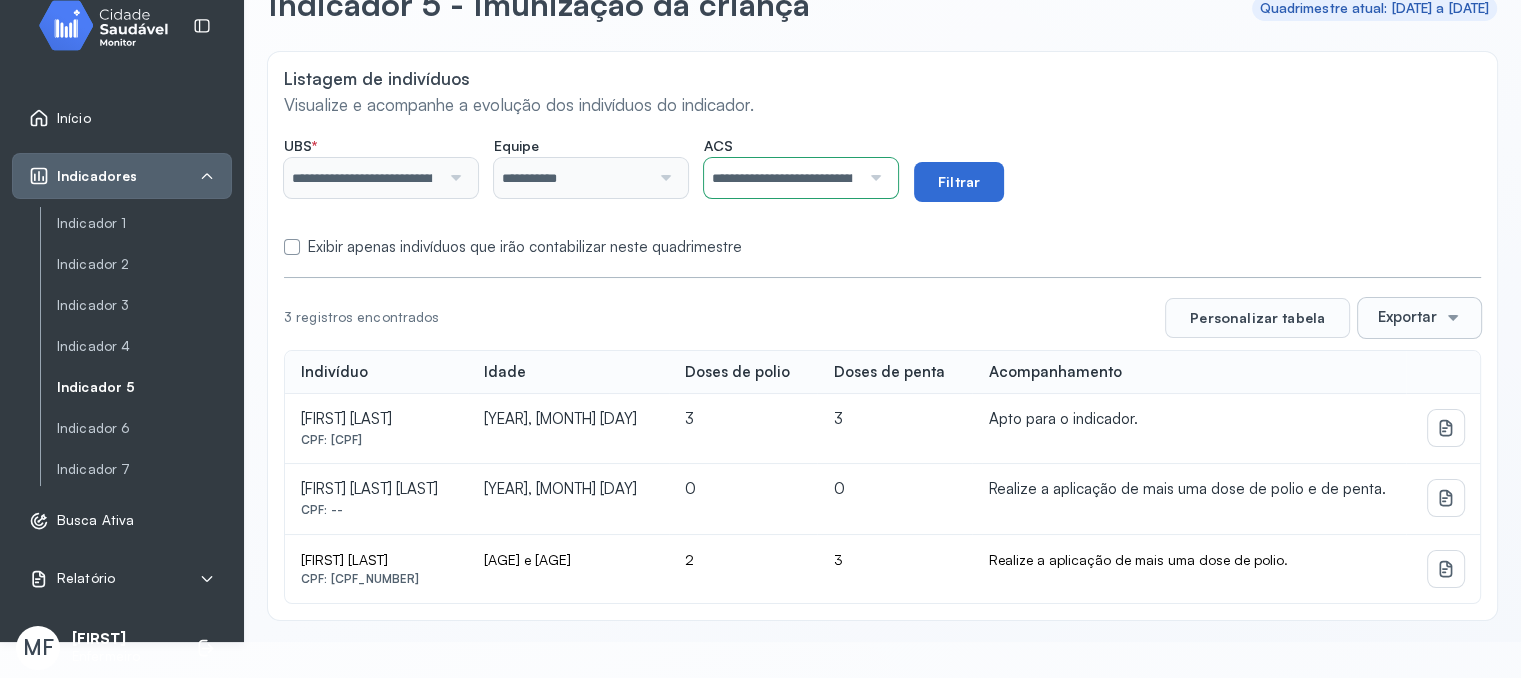 click on "Filtrar" at bounding box center [959, 182] 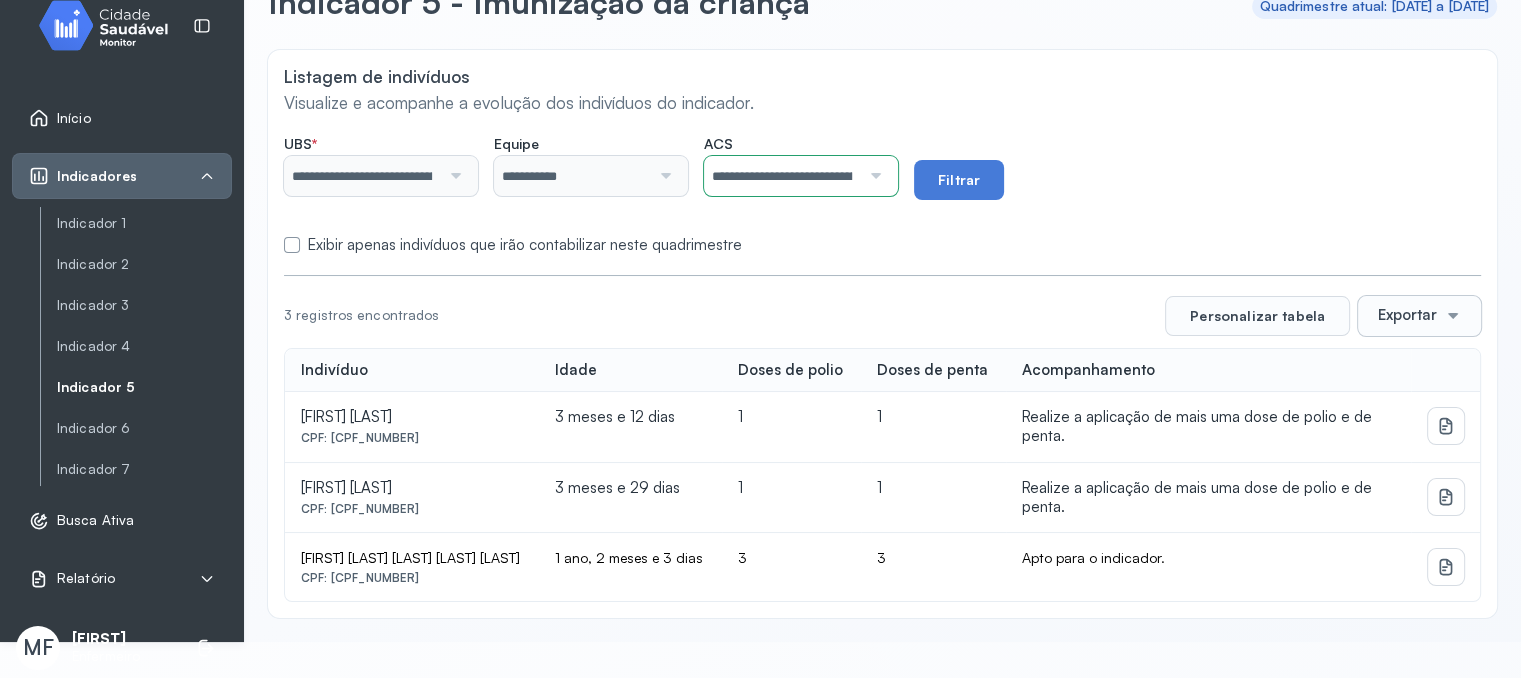 scroll, scrollTop: 122, scrollLeft: 0, axis: vertical 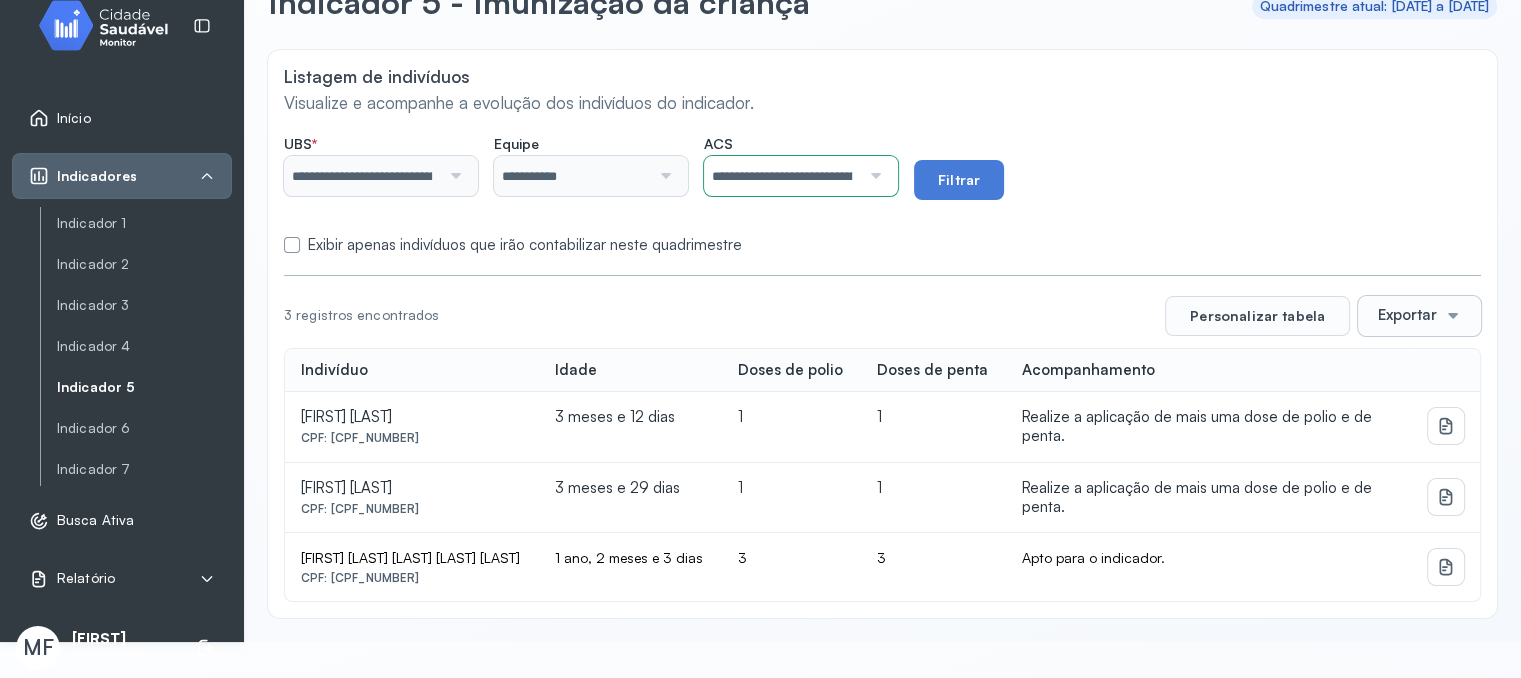 click on "**********" at bounding box center [782, 176] 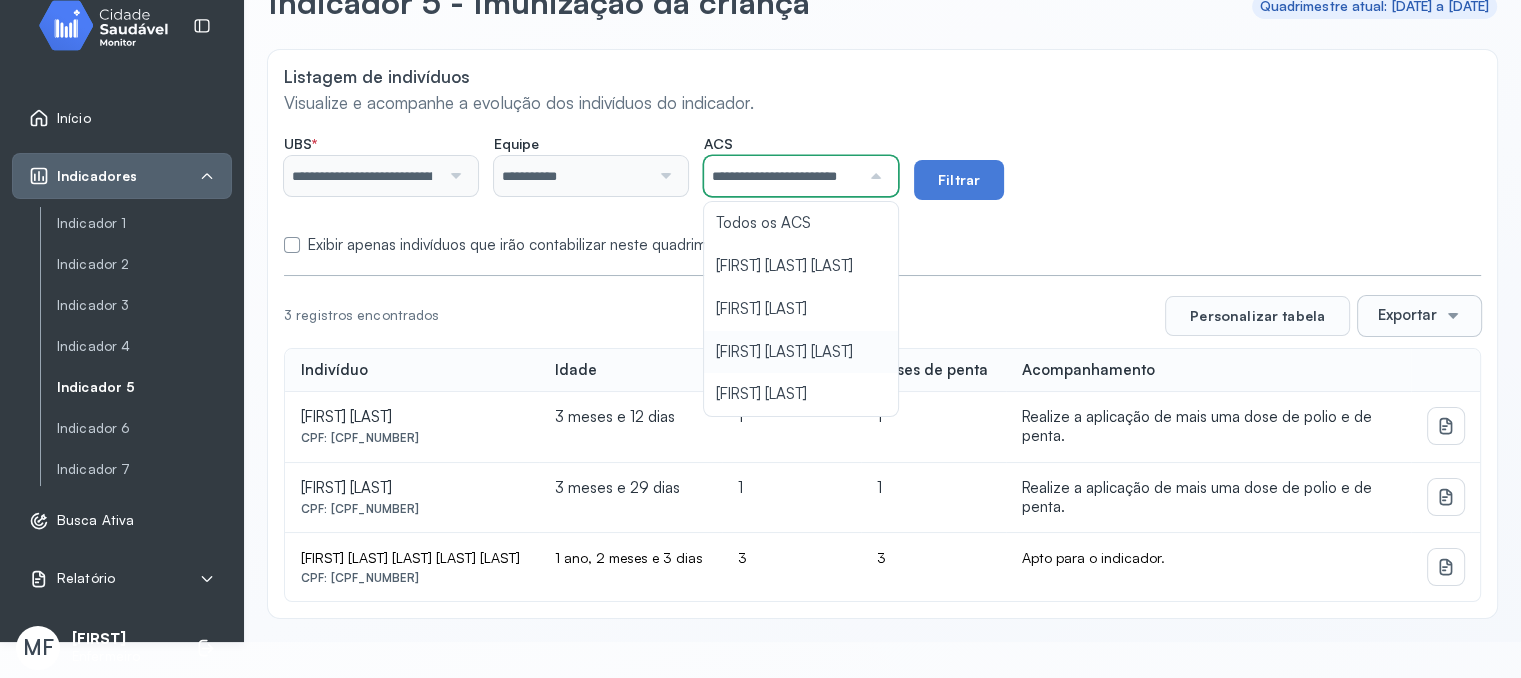 click on "**********" 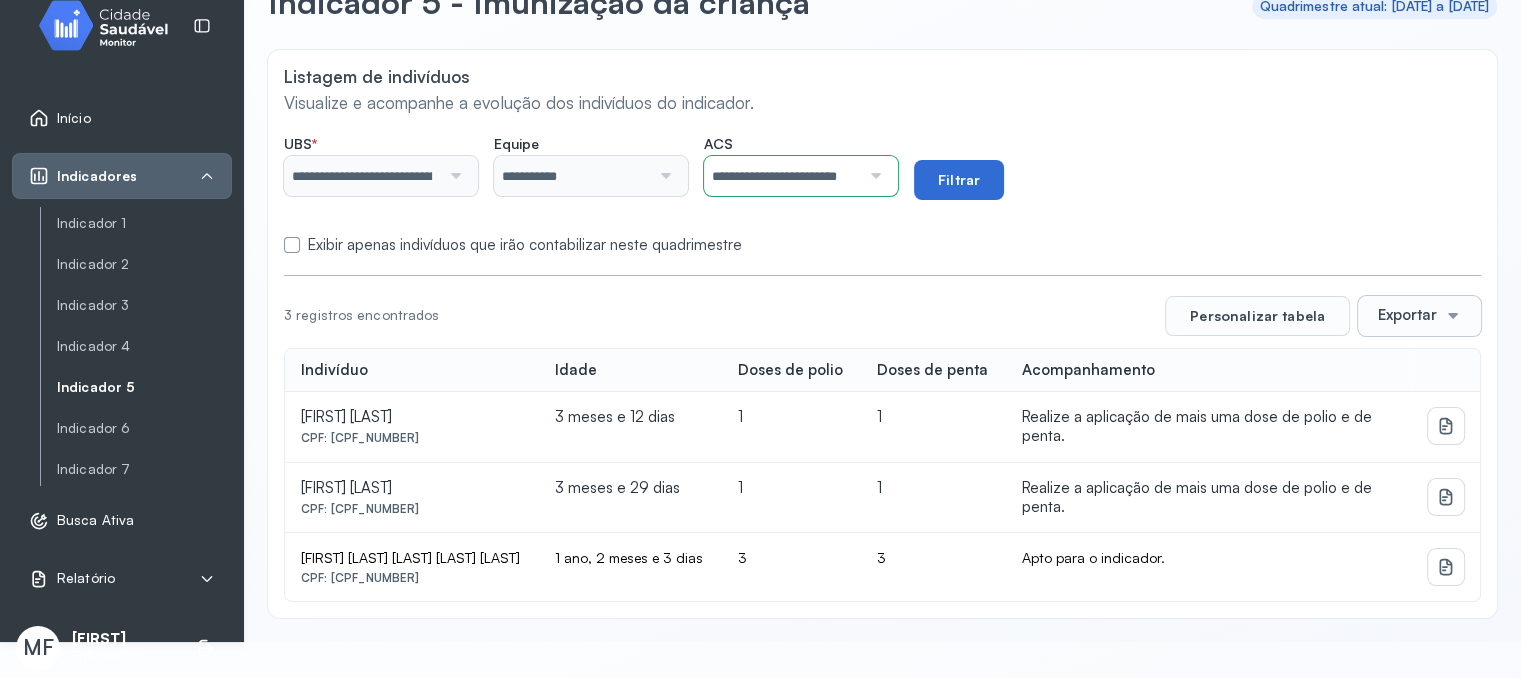 click on "Filtrar" at bounding box center [959, 180] 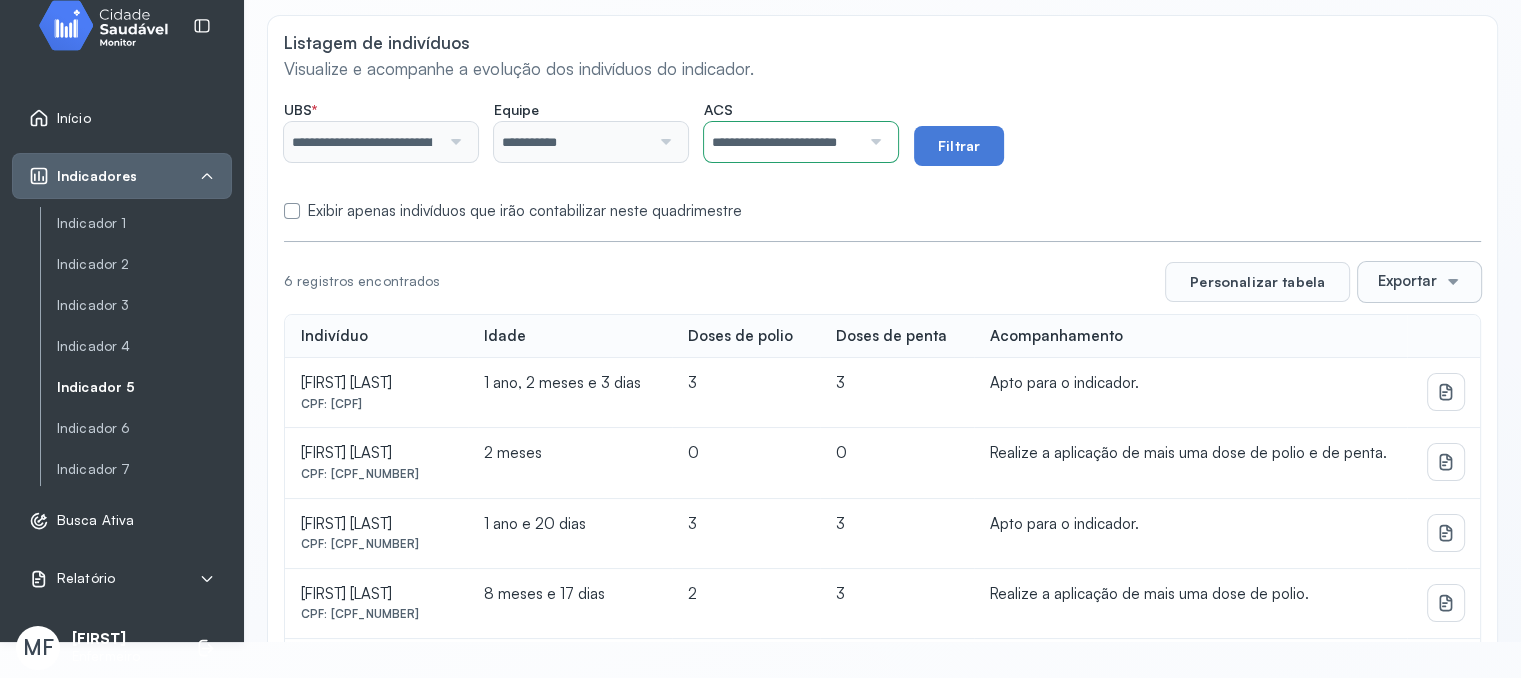 scroll, scrollTop: 0, scrollLeft: 0, axis: both 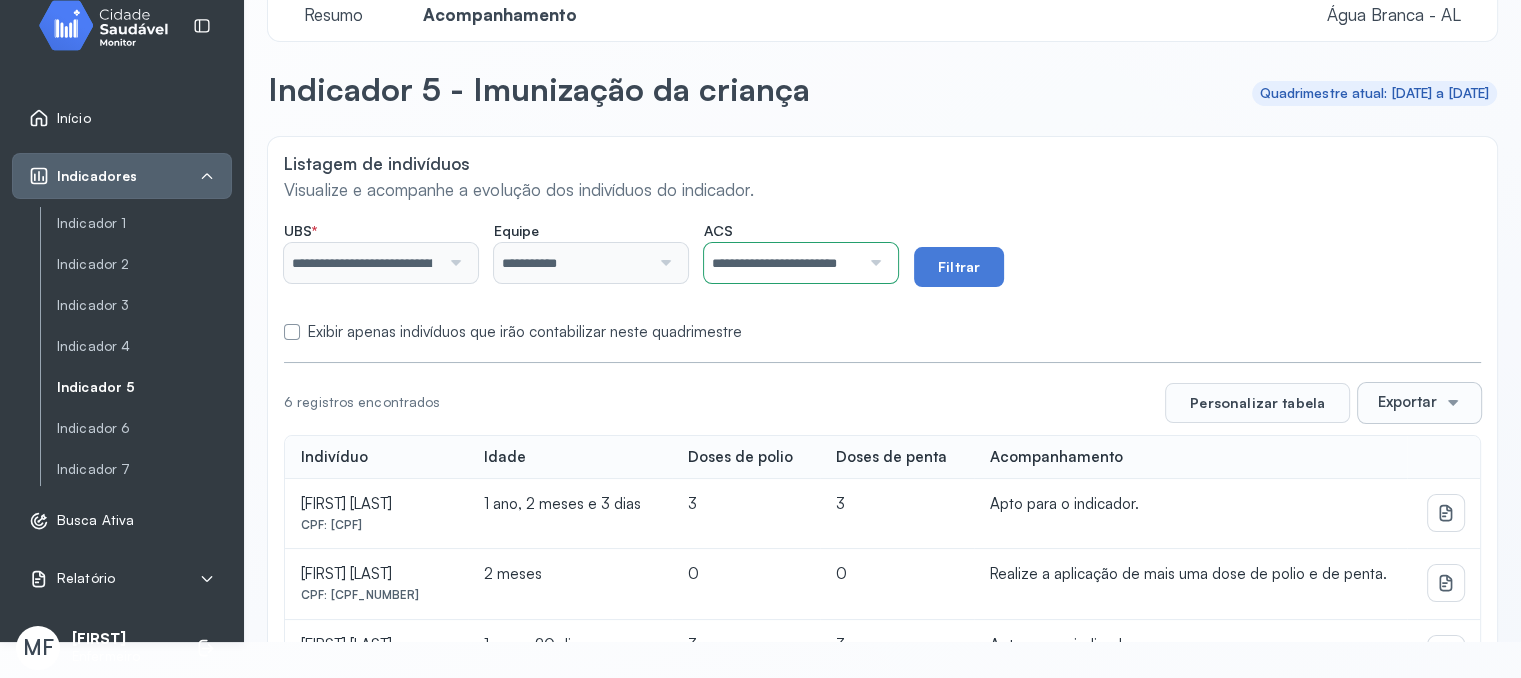 click on "**********" at bounding box center [782, 263] 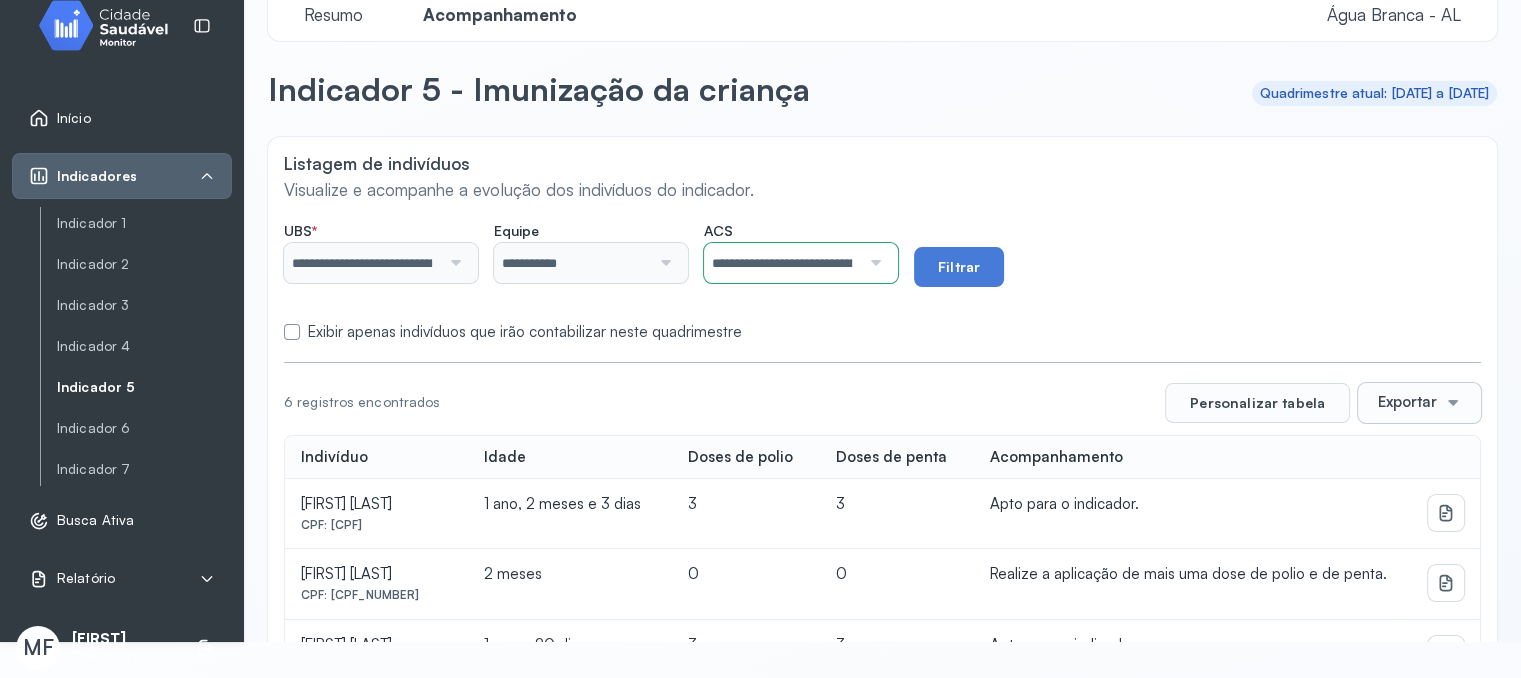 click on "**********" 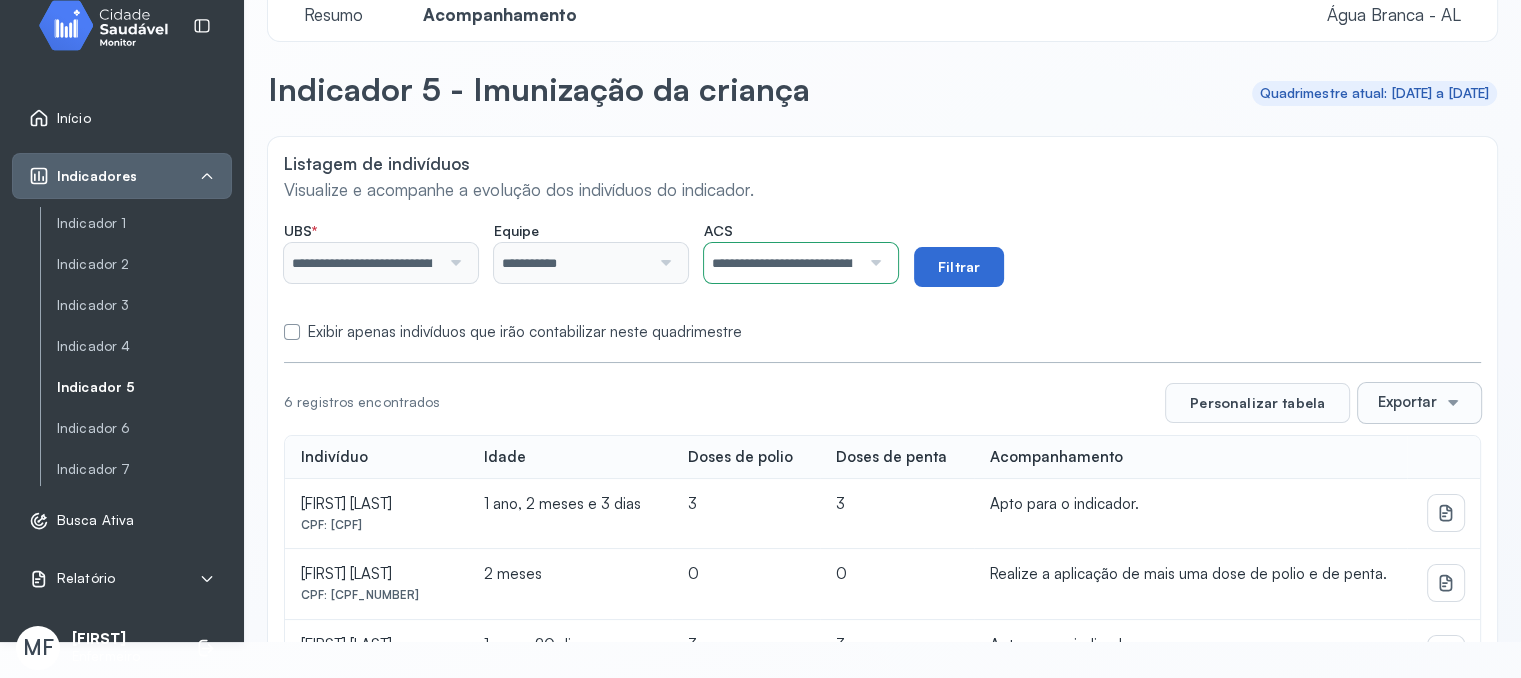 click on "Filtrar" at bounding box center (959, 267) 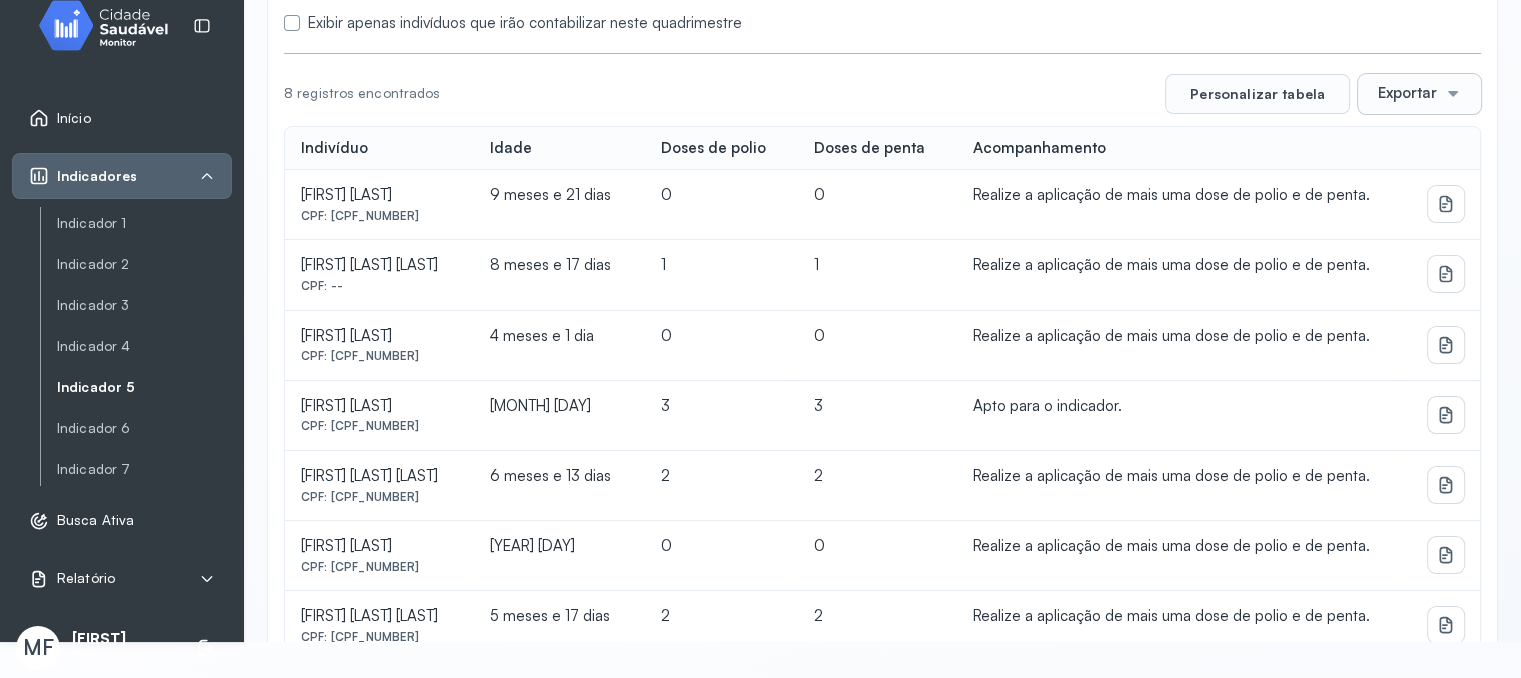 scroll, scrollTop: 275, scrollLeft: 0, axis: vertical 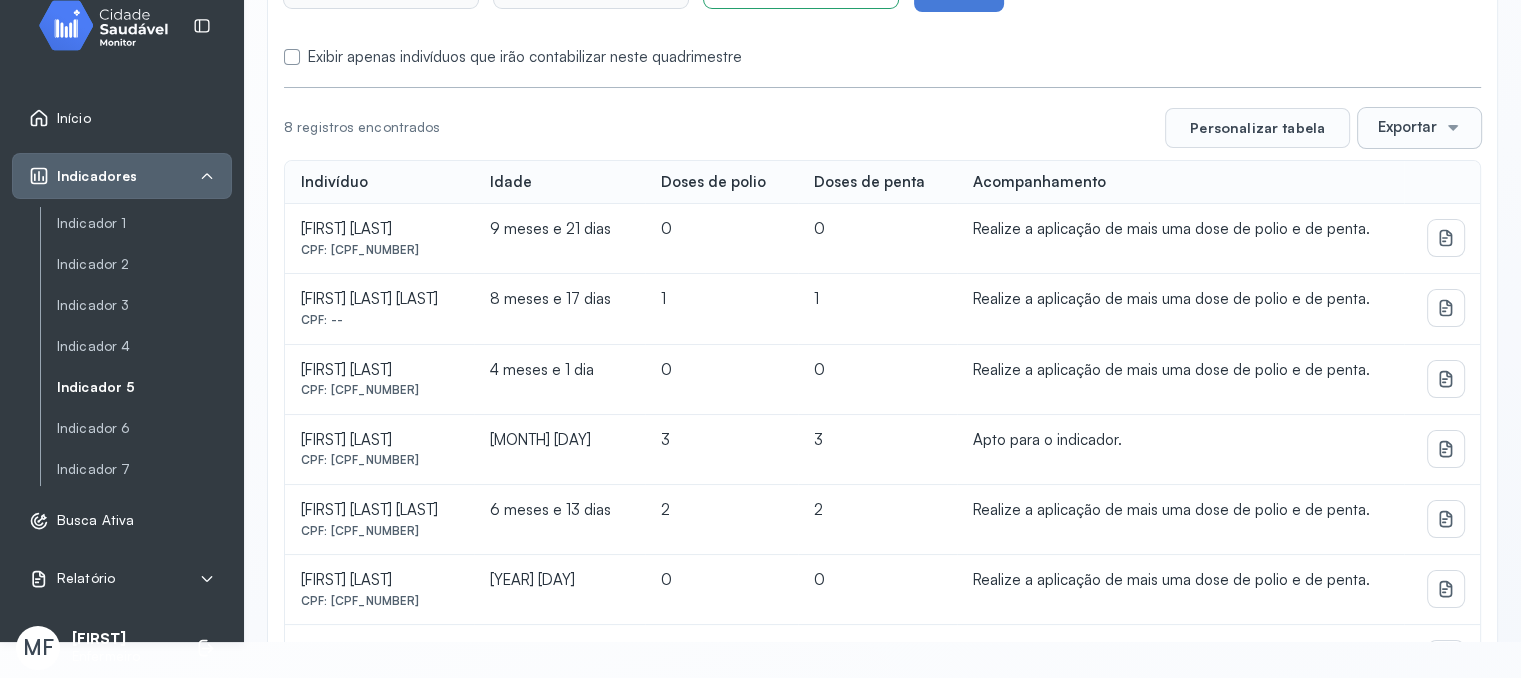 drag, startPoint x: 304, startPoint y: 234, endPoint x: 440, endPoint y: 260, distance: 138.463 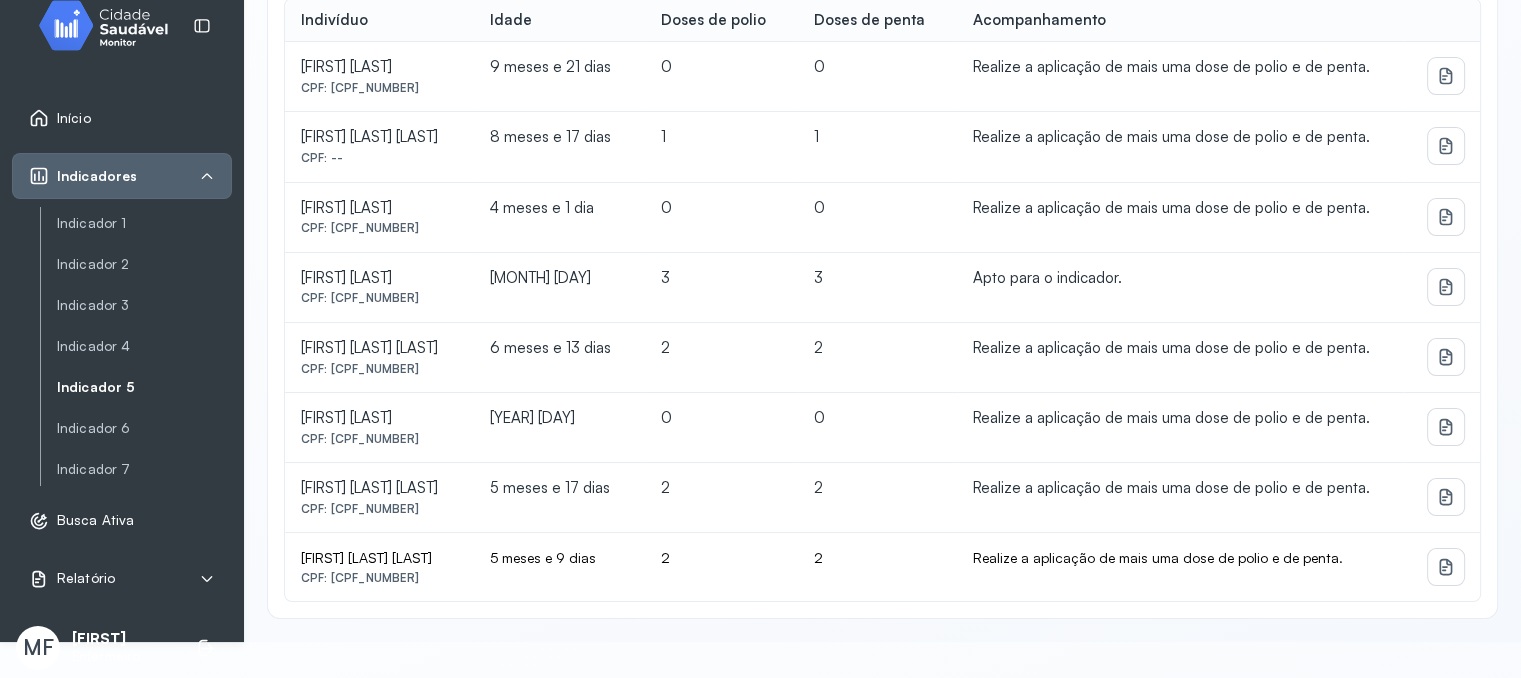 scroll, scrollTop: 475, scrollLeft: 0, axis: vertical 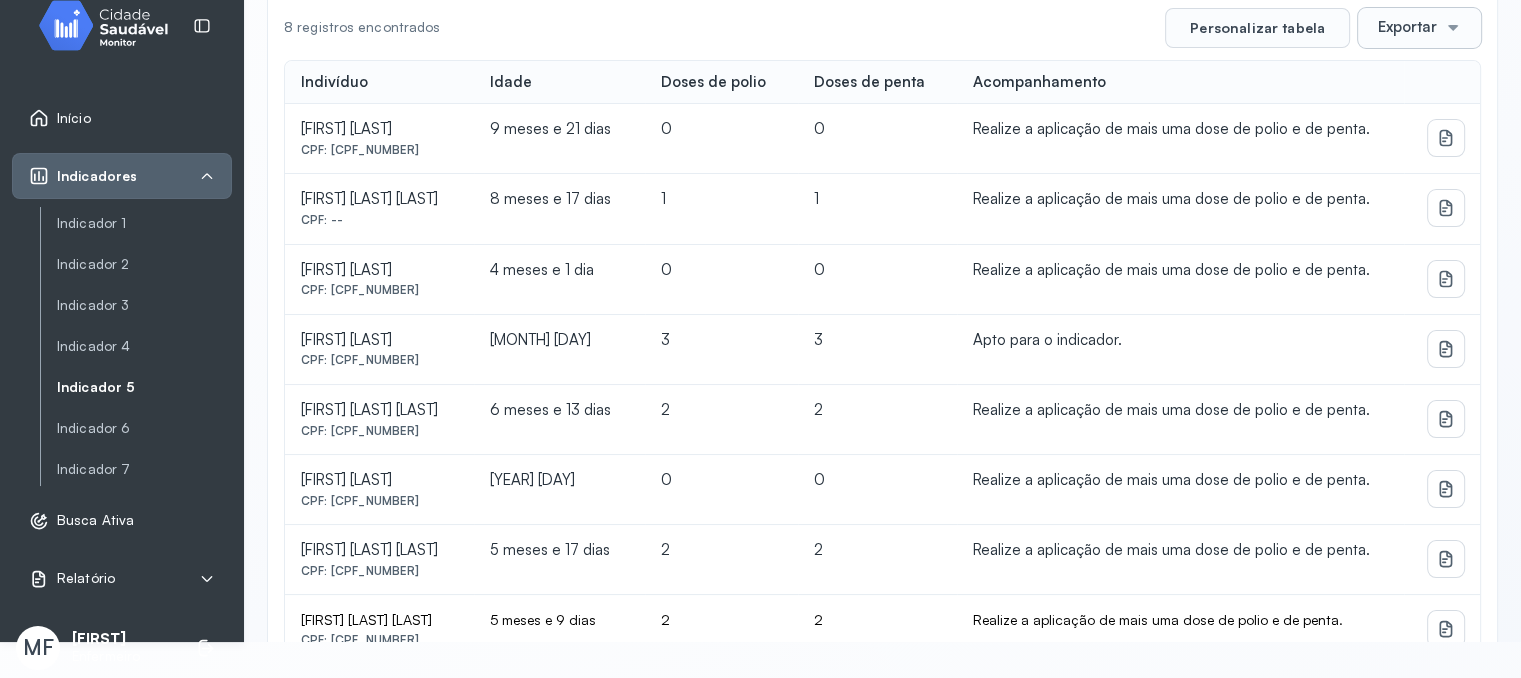 drag, startPoint x: 303, startPoint y: 276, endPoint x: 508, endPoint y: 278, distance: 205.00975 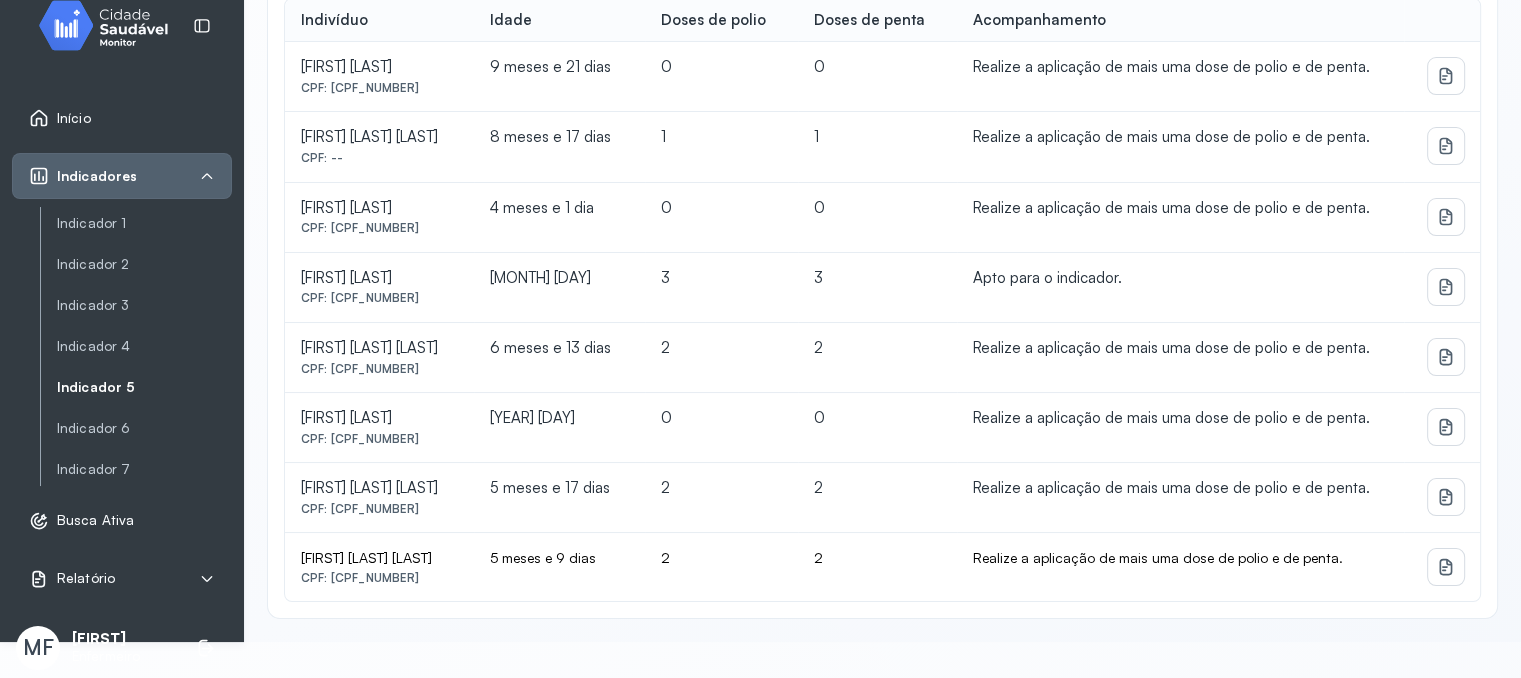 click on "[FIRST] [LAST] [LAST]" at bounding box center (379, 67) 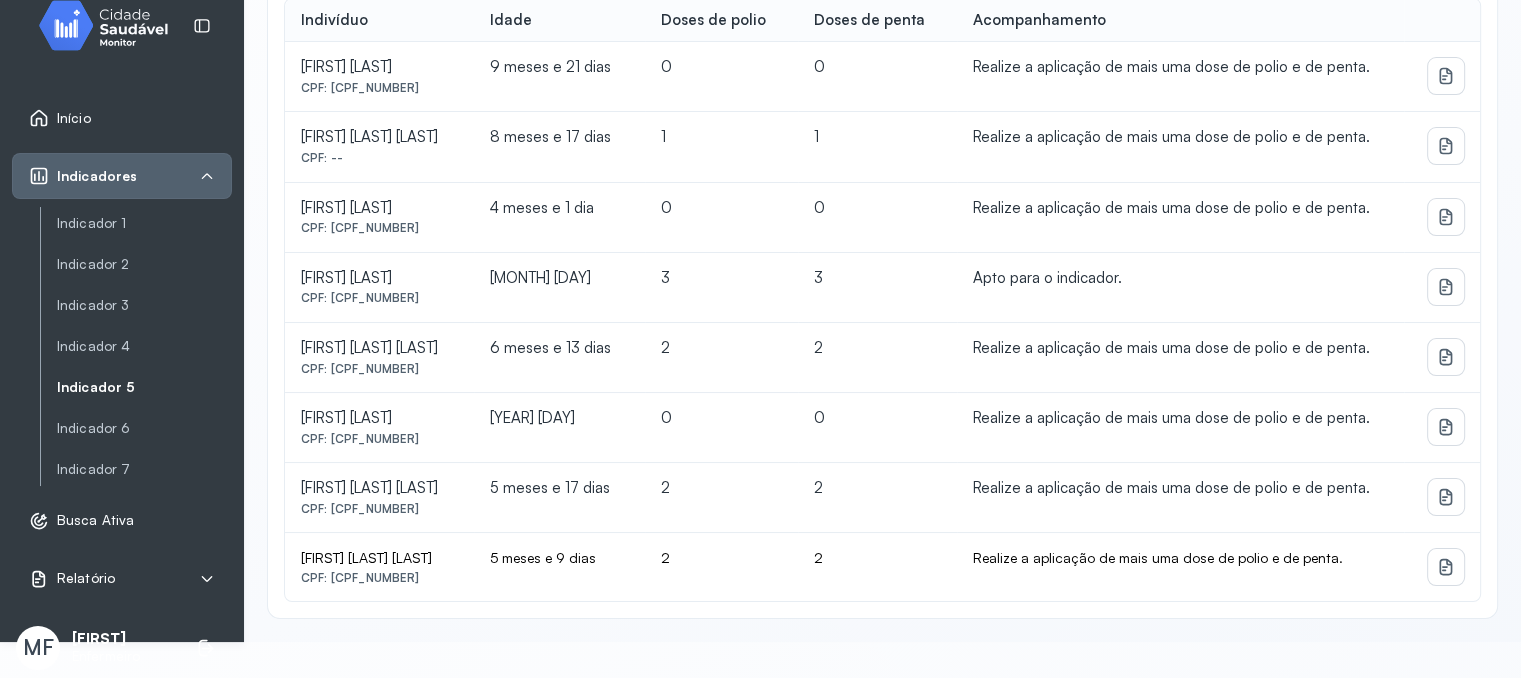 click on "Relatório" at bounding box center (122, 579) 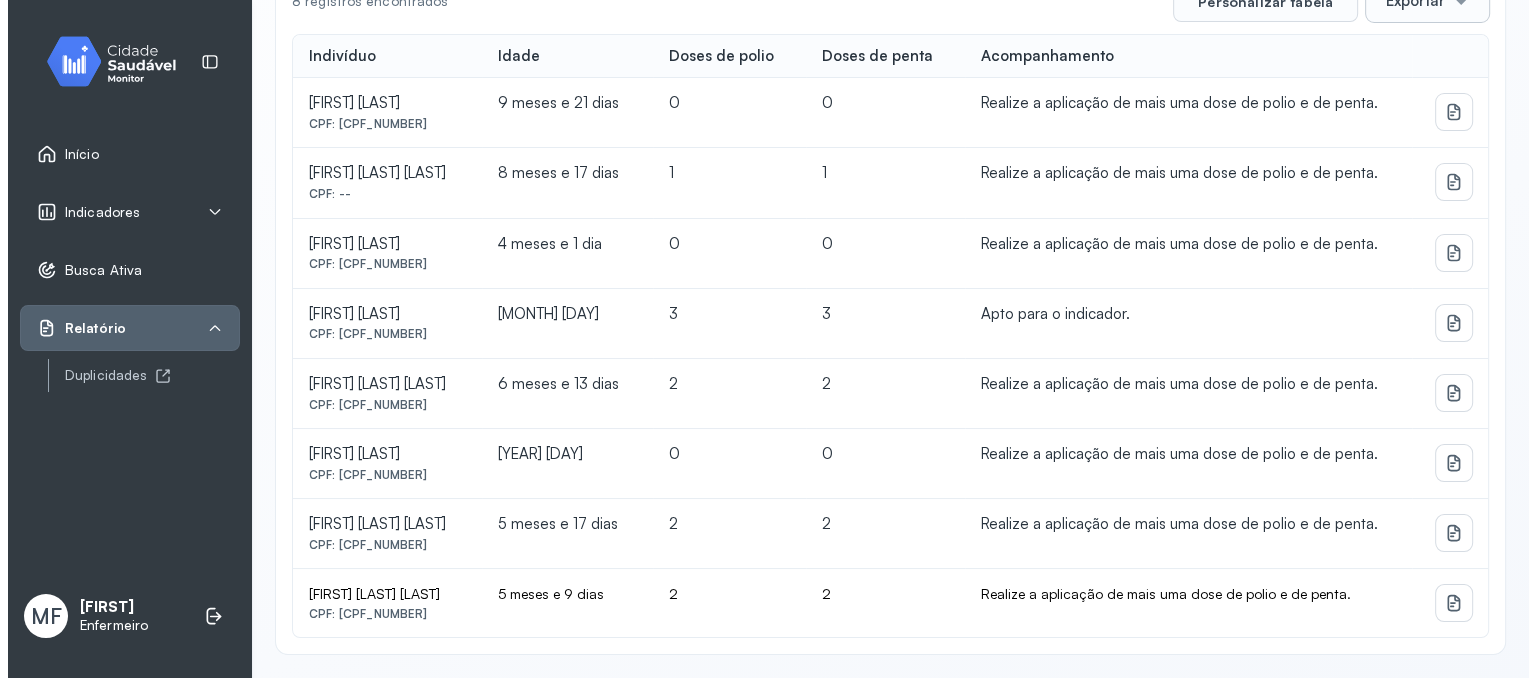 scroll, scrollTop: 0, scrollLeft: 0, axis: both 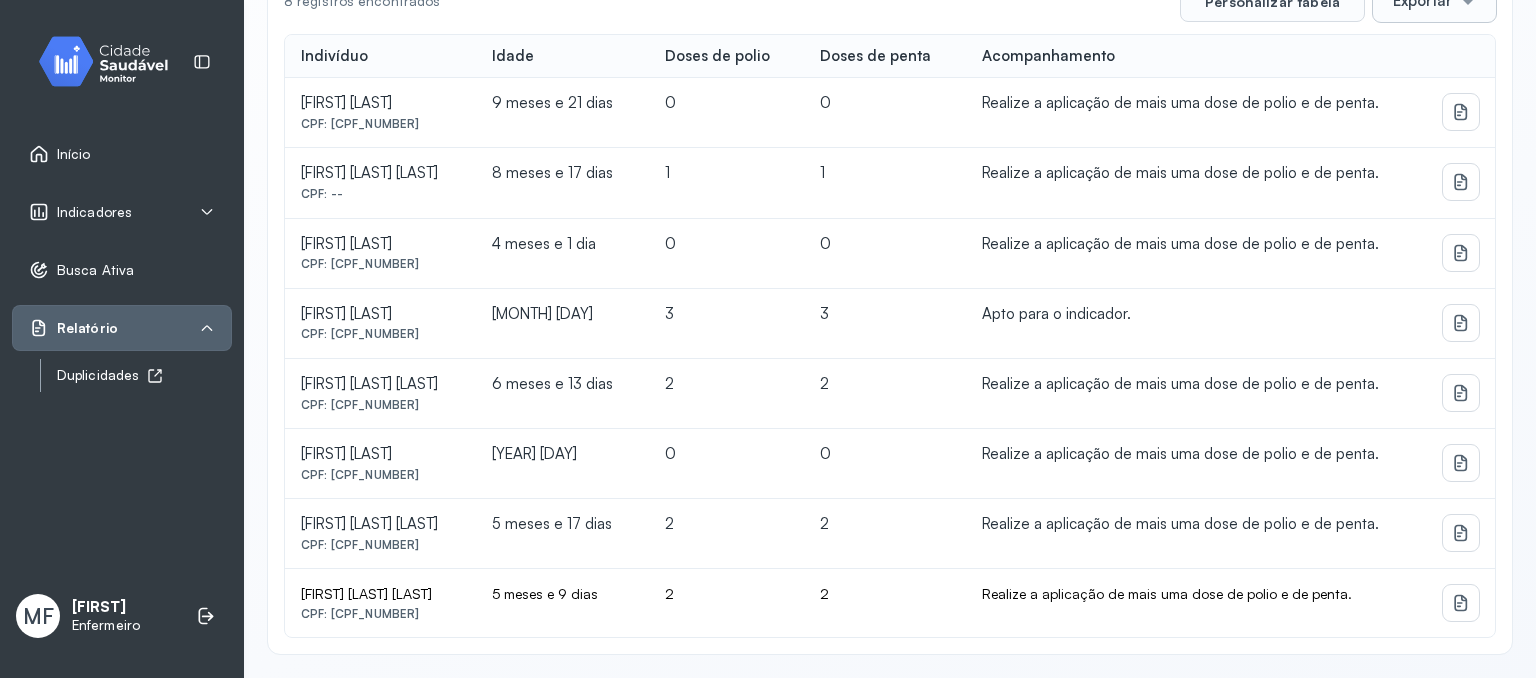 click on "Duplicidades" at bounding box center (144, 375) 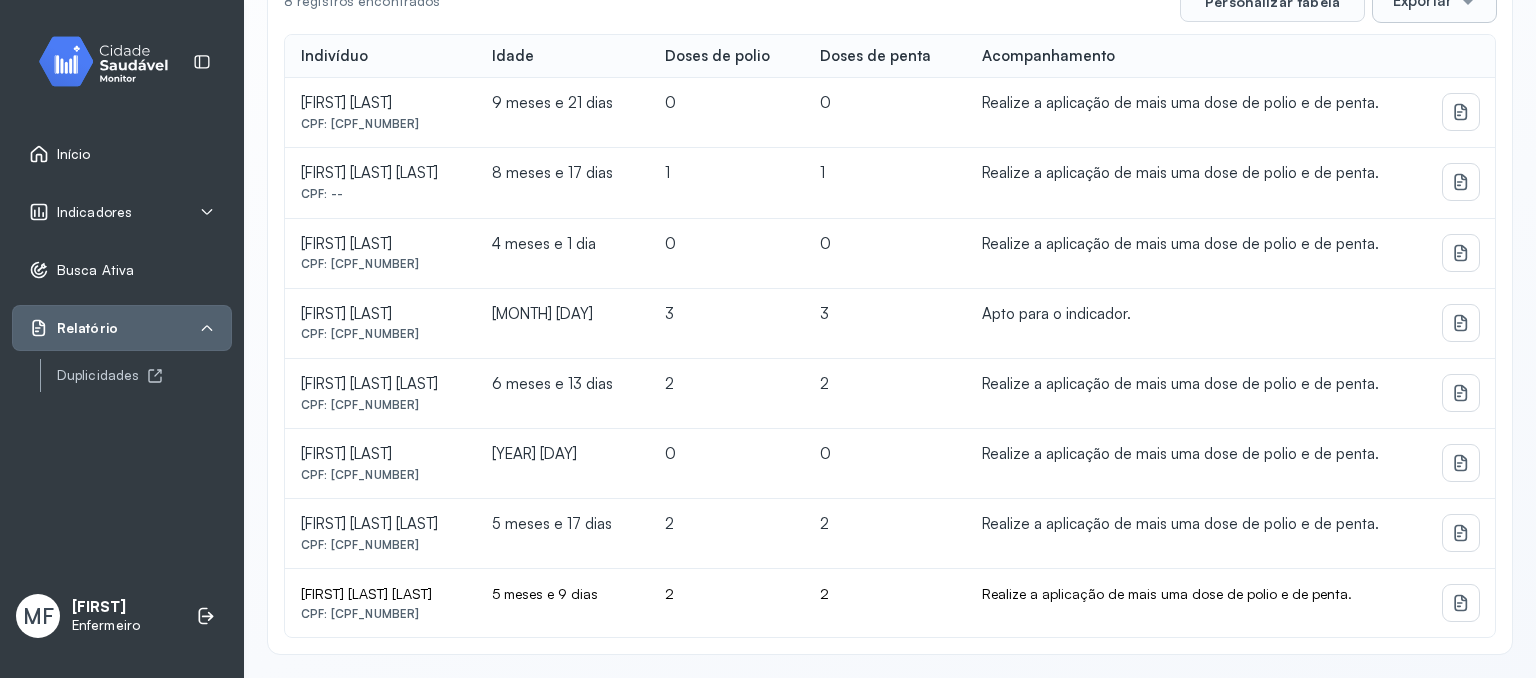 click on "Início" at bounding box center (74, 154) 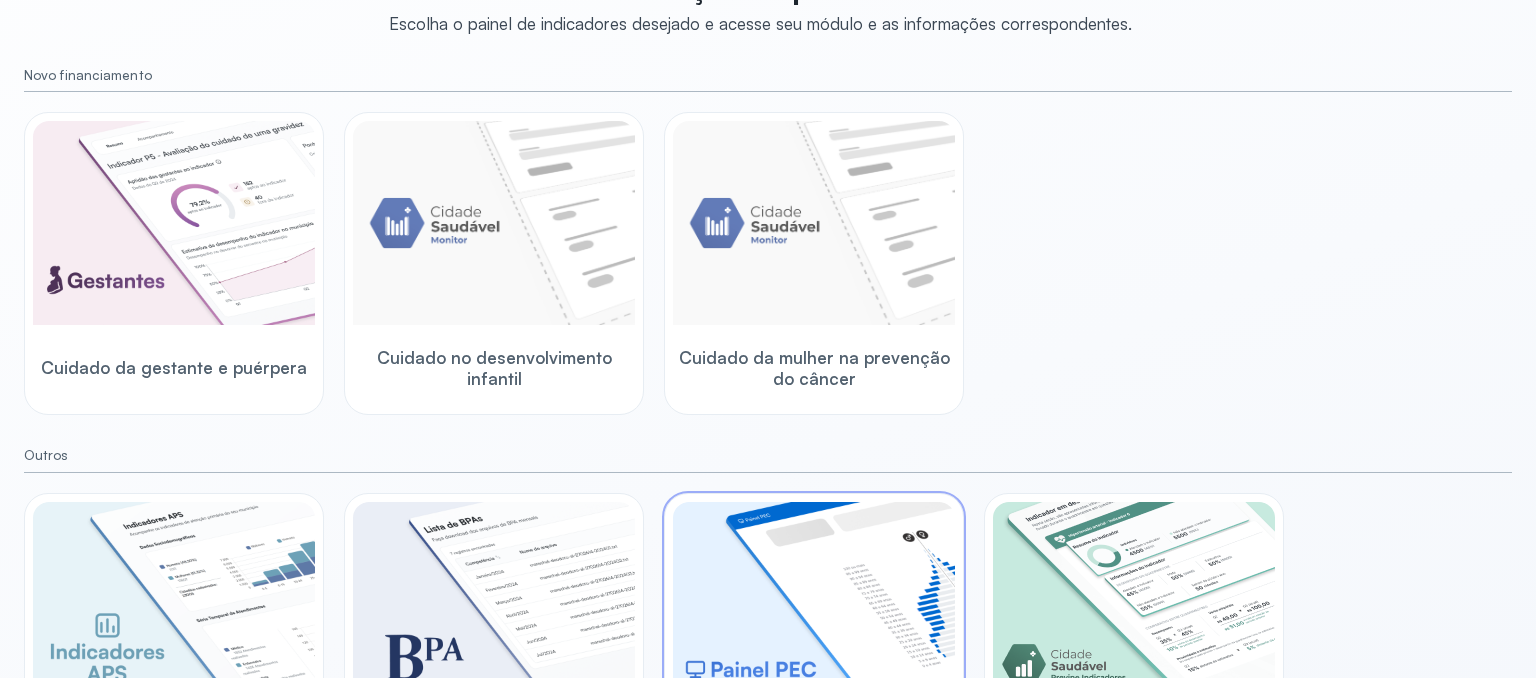 scroll, scrollTop: 375, scrollLeft: 0, axis: vertical 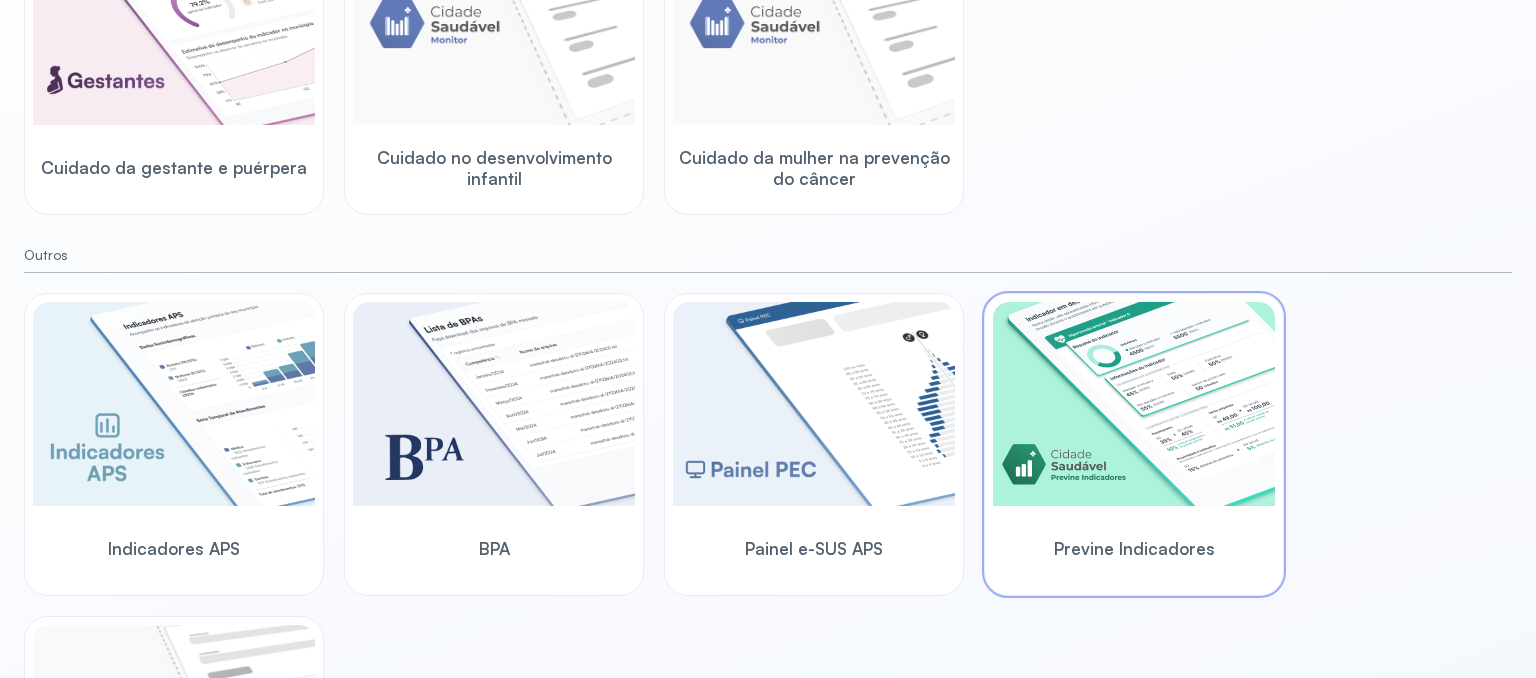 click at bounding box center (1134, 404) 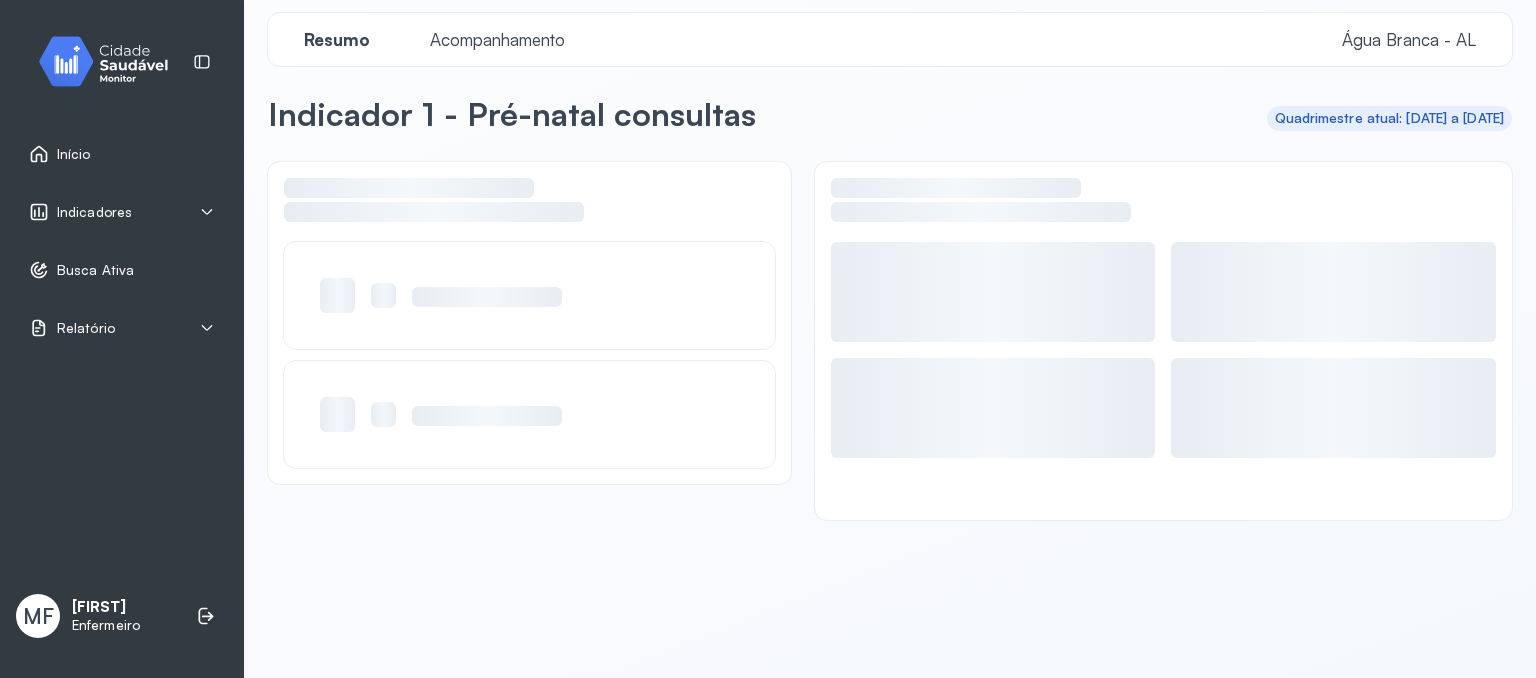scroll, scrollTop: 12, scrollLeft: 0, axis: vertical 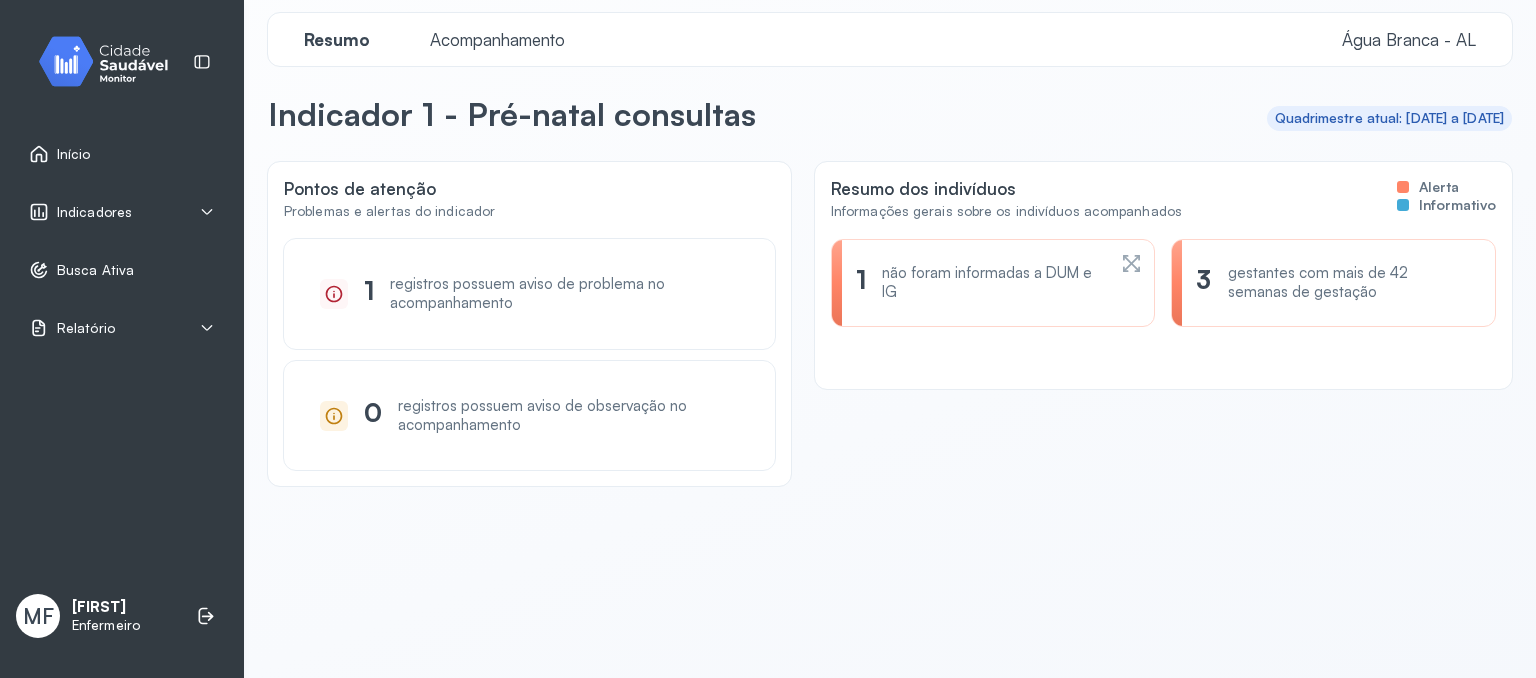 click on "não foram informadas a DUM e IG" at bounding box center [993, 283] 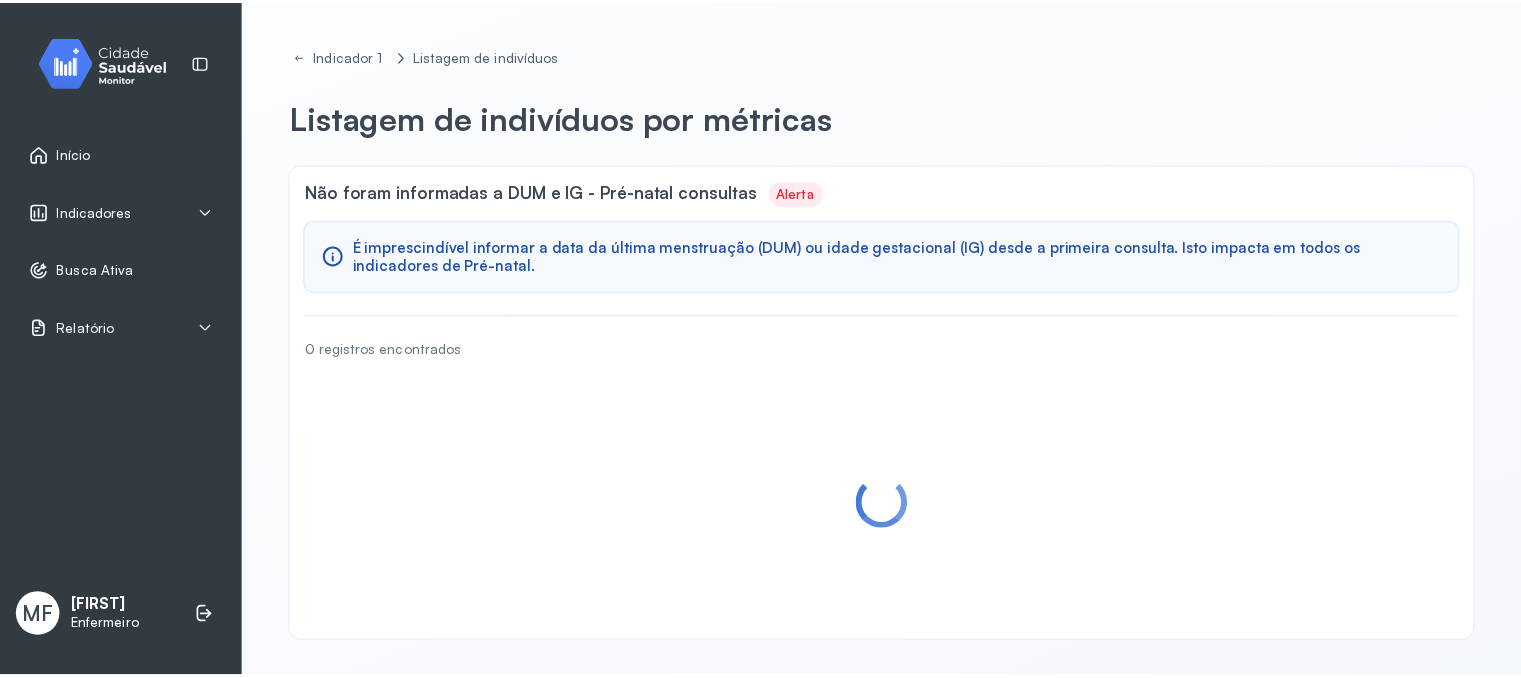 scroll, scrollTop: 0, scrollLeft: 0, axis: both 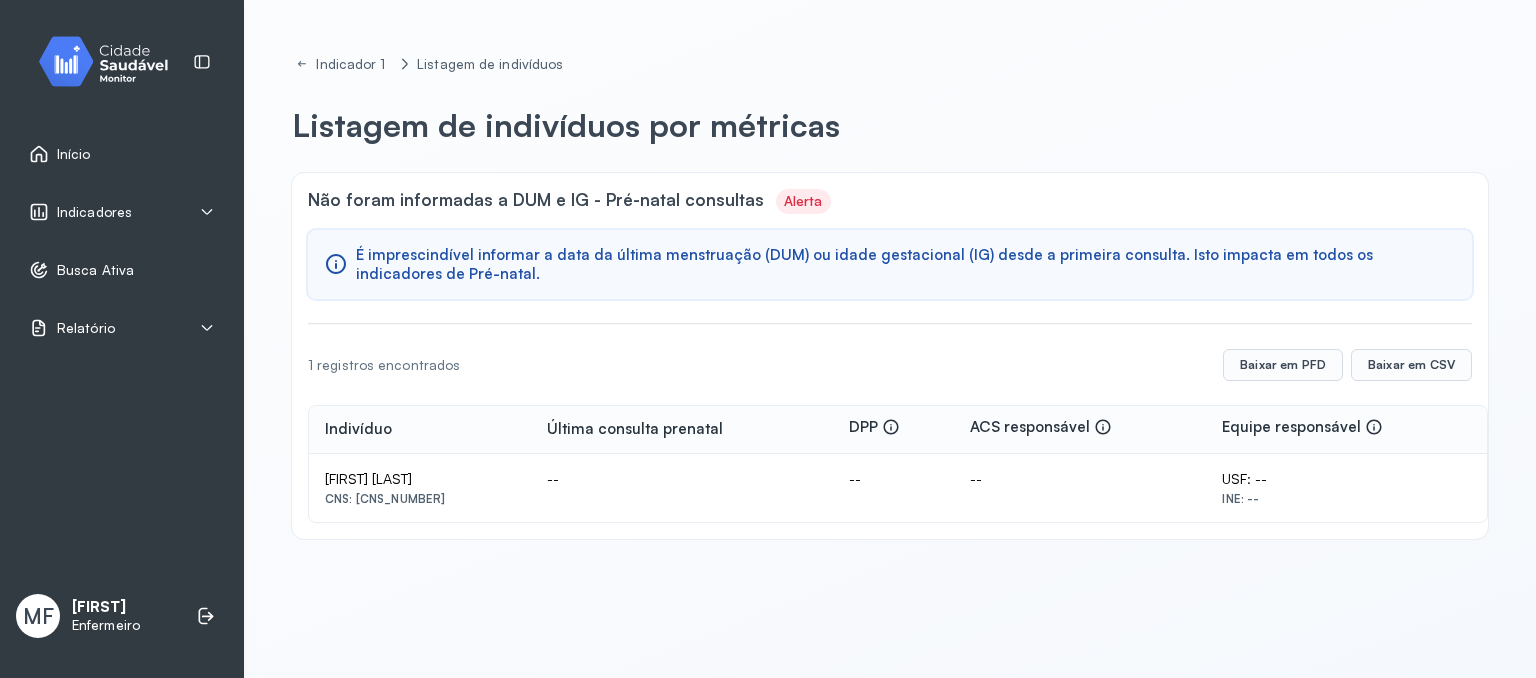 click on "Relatório" at bounding box center (122, 328) 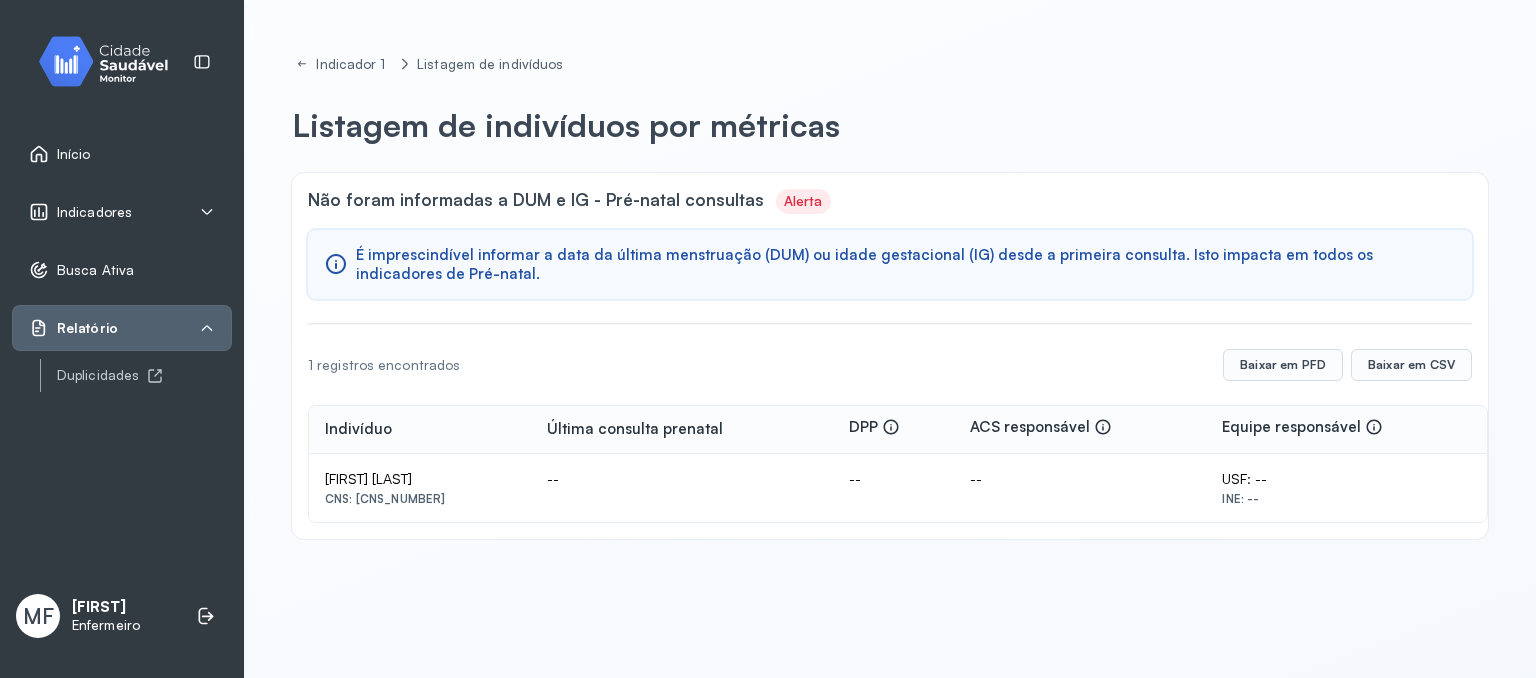 click on "Indicadores" at bounding box center [122, 212] 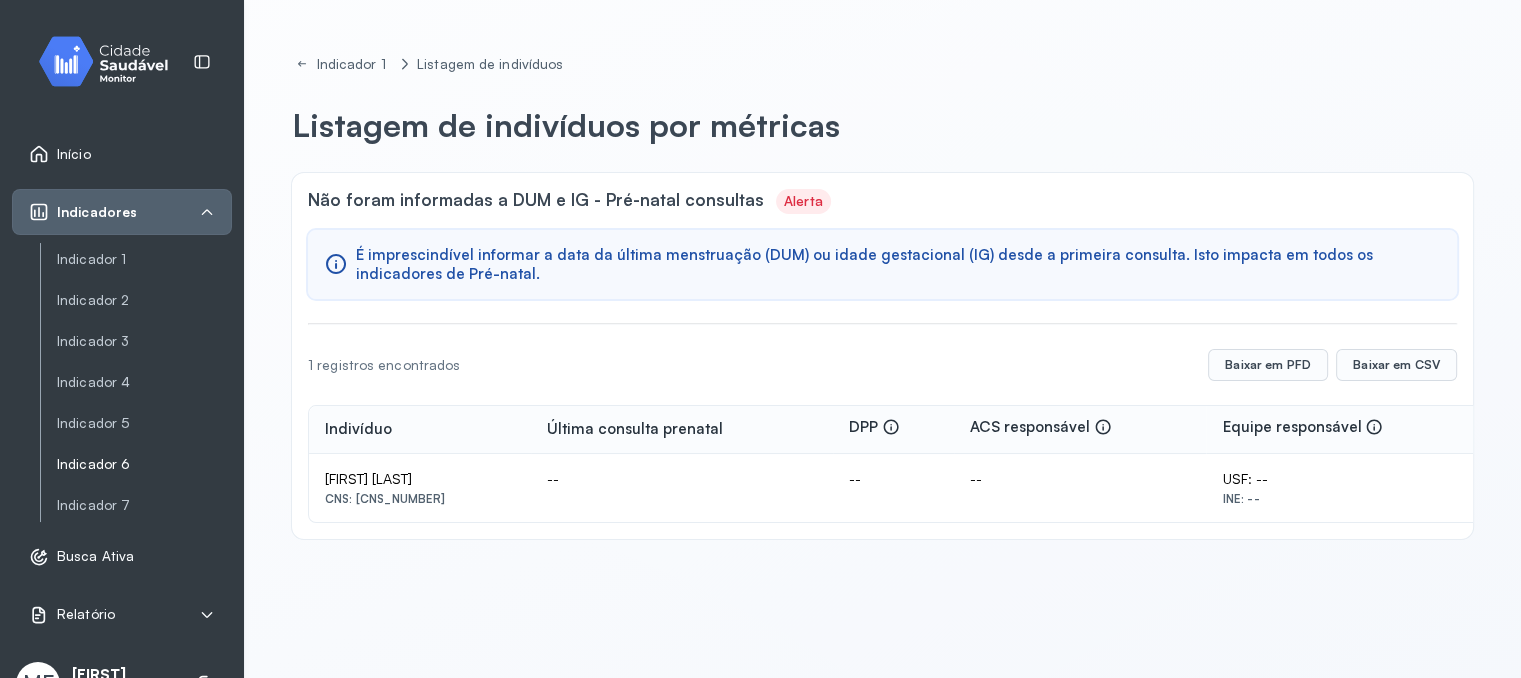 click on "Indicador 6" at bounding box center [144, 464] 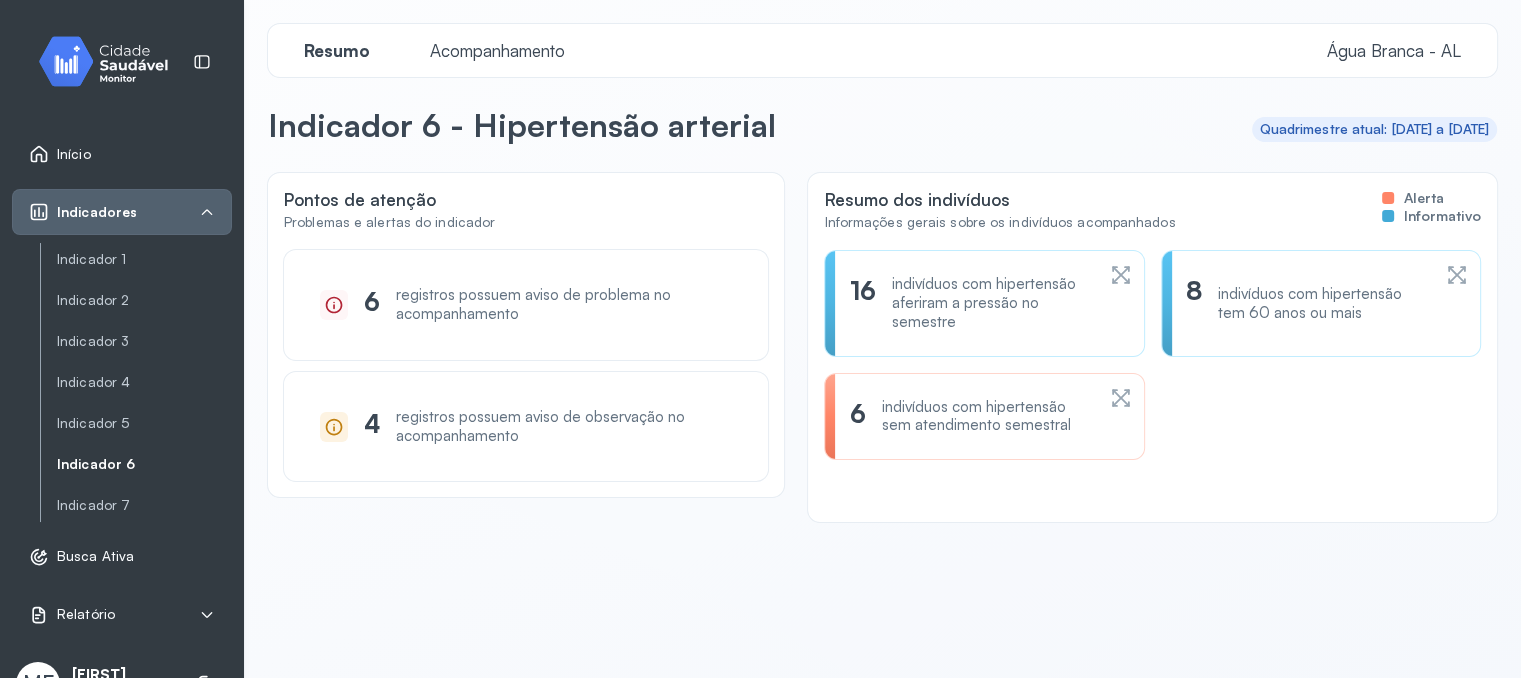 click on "6 indivíduos com hipertensão sem atendimento semestral" 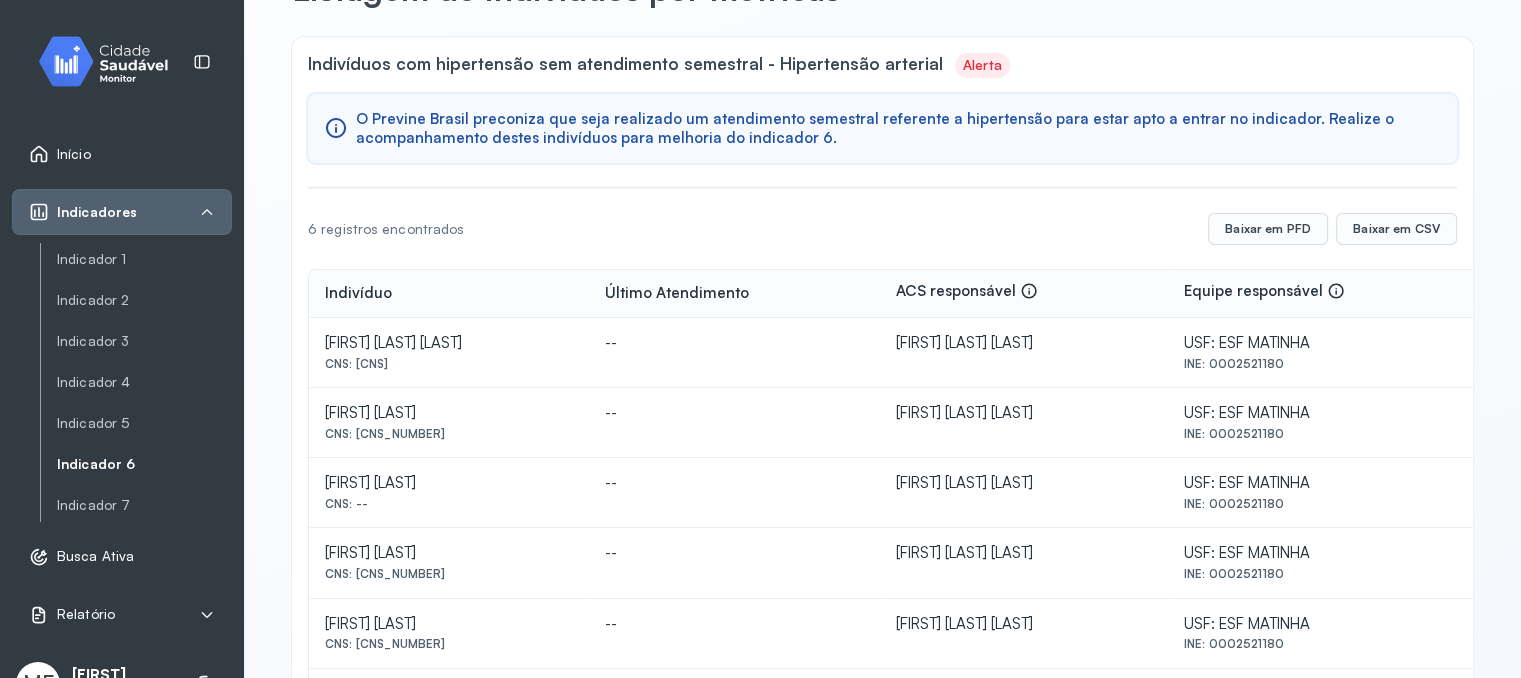 scroll, scrollTop: 0, scrollLeft: 0, axis: both 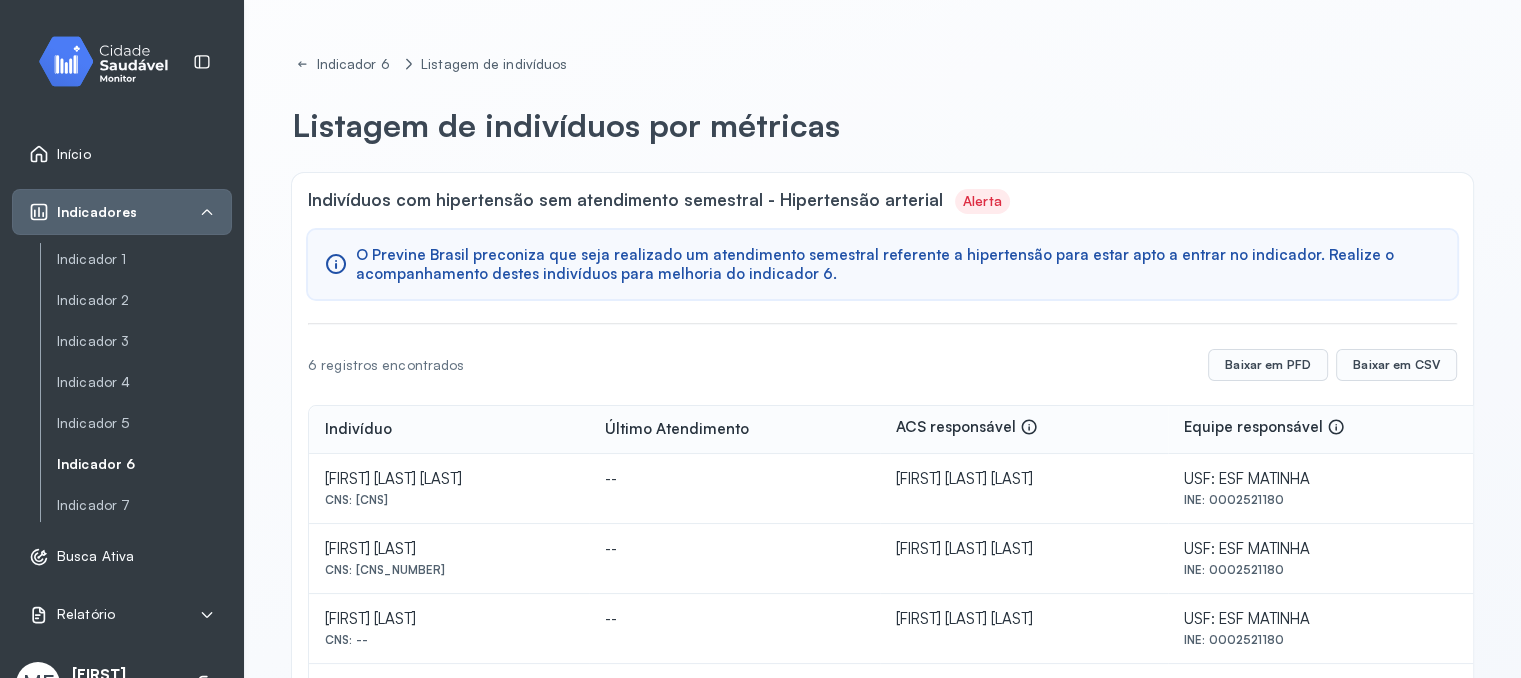 click on "Indicador 6" at bounding box center [144, 464] 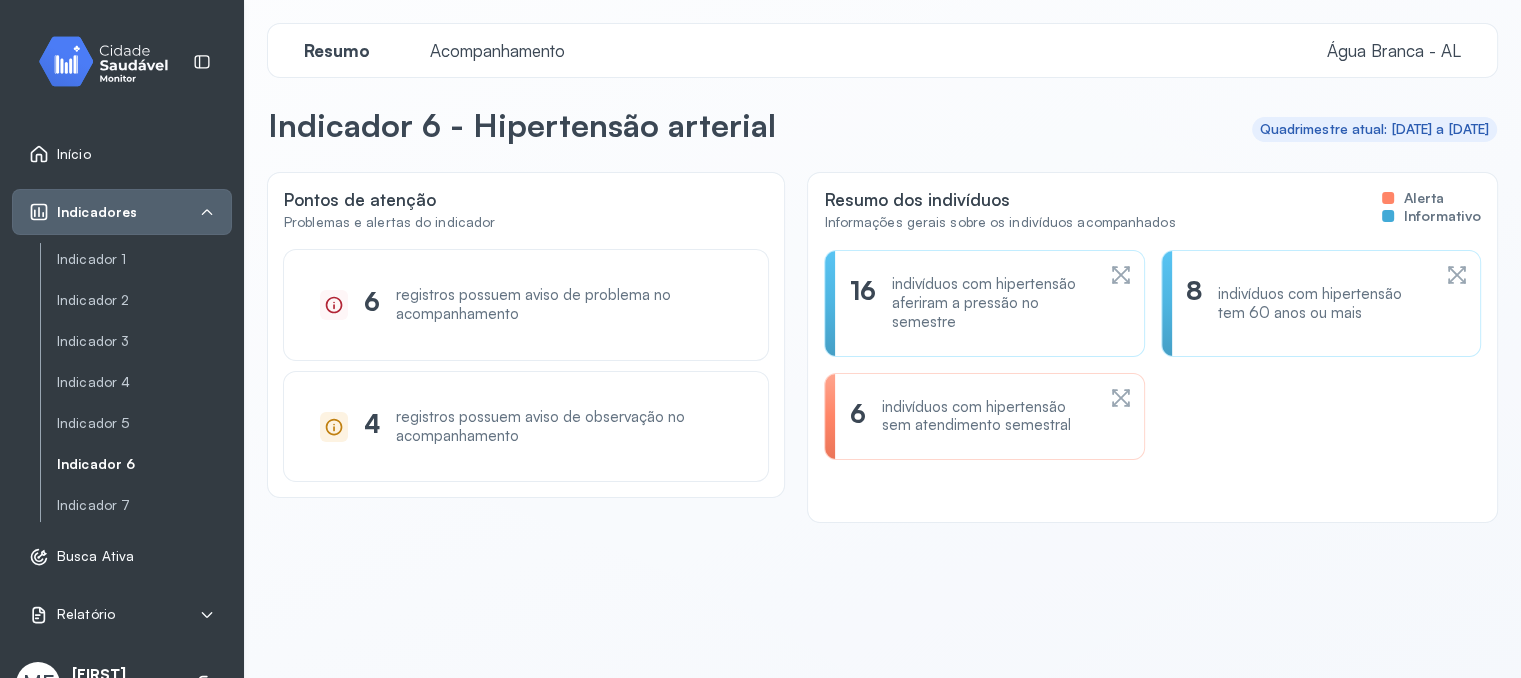 click on "Acompanhamento" at bounding box center [497, 50] 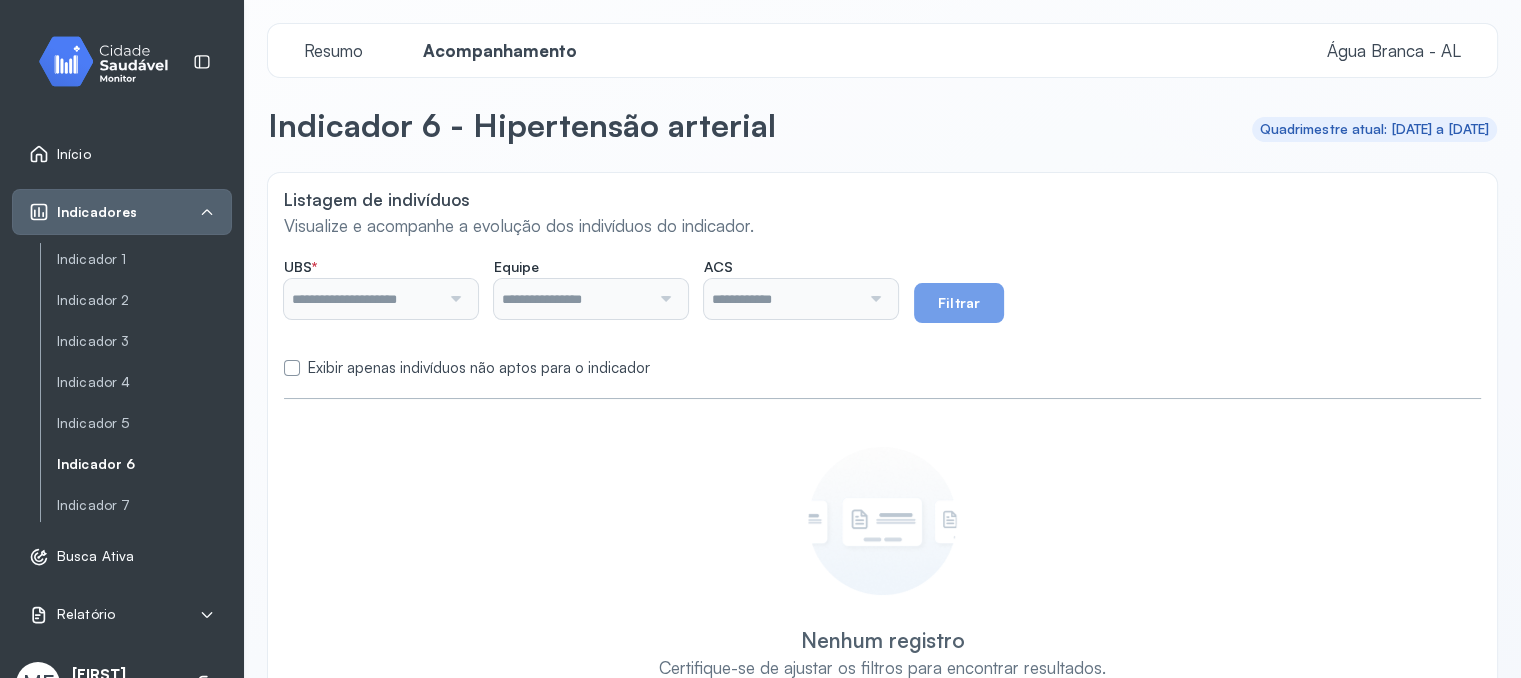type on "**********" 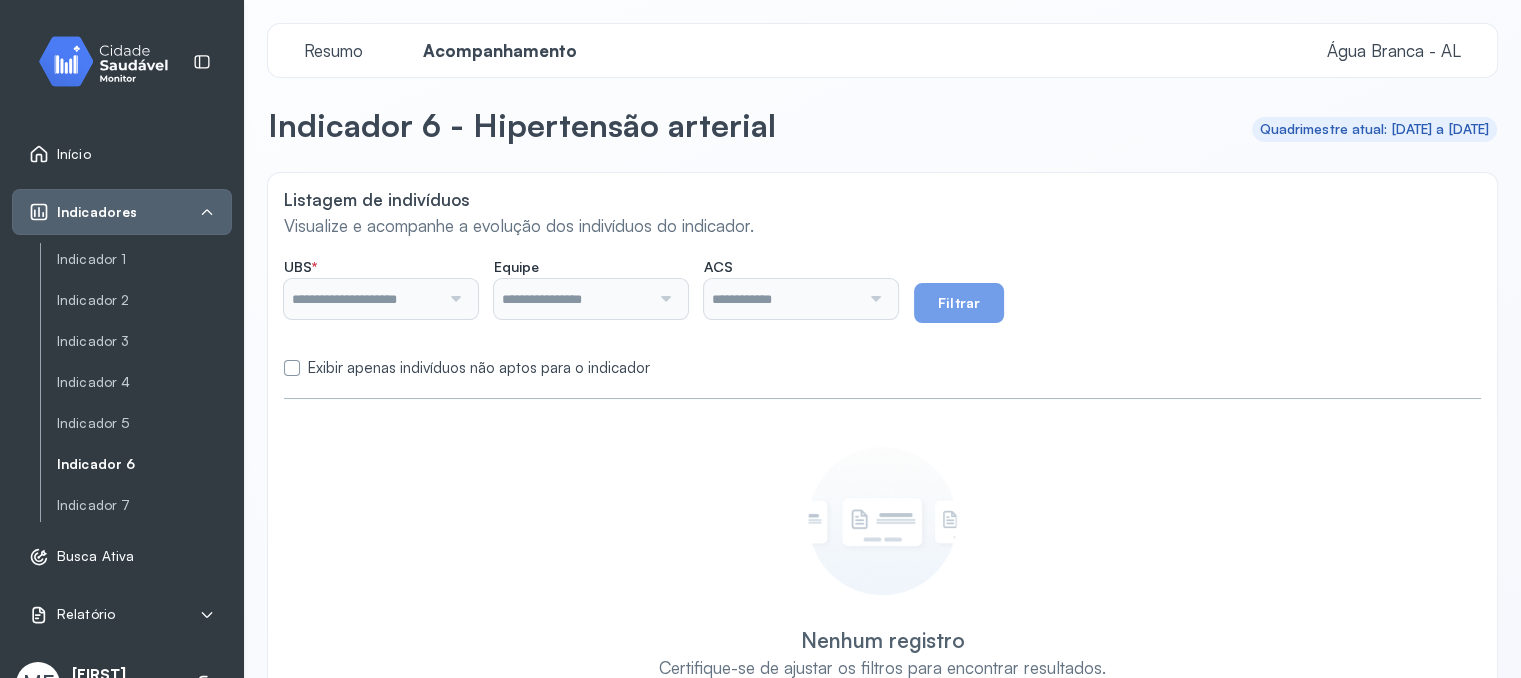type on "**********" 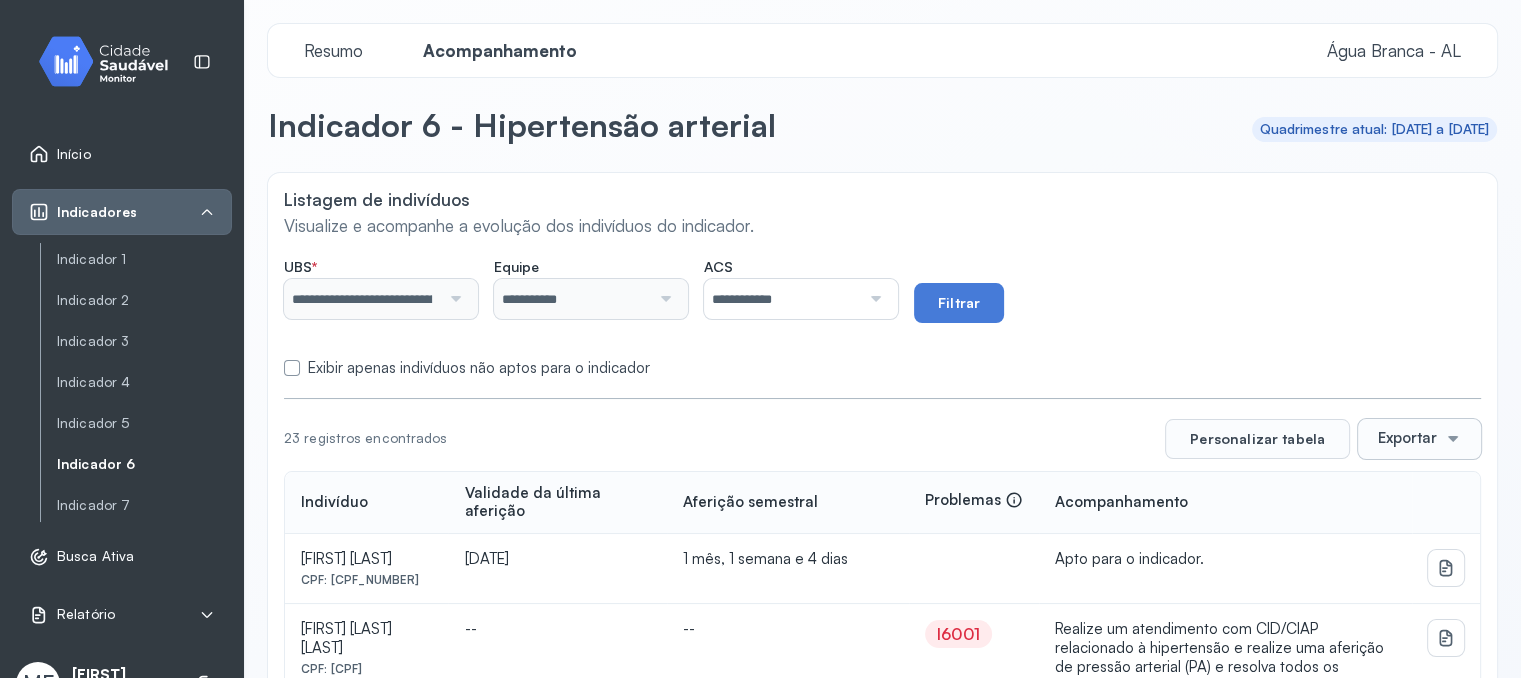 click on "**********" at bounding box center (782, 299) 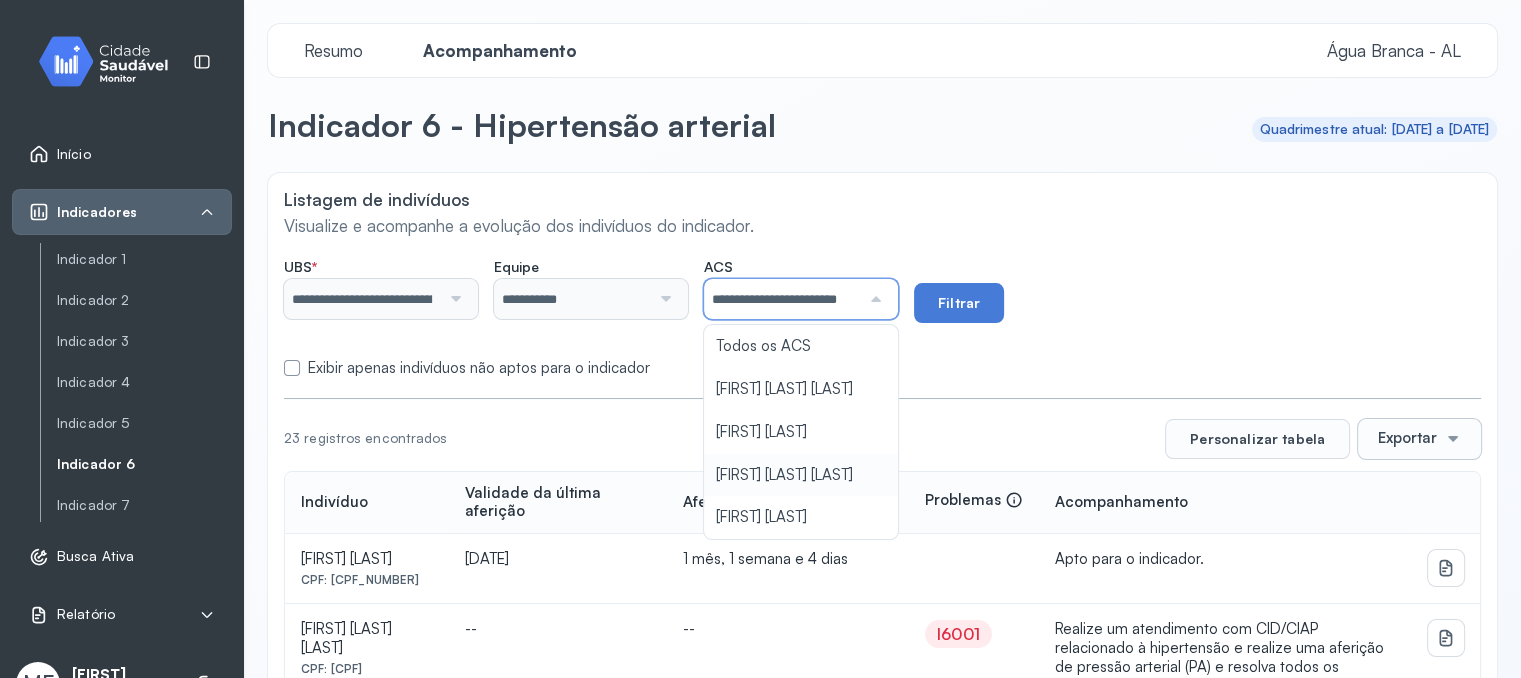 drag, startPoint x: 769, startPoint y: 534, endPoint x: 808, endPoint y: 470, distance: 74.94665 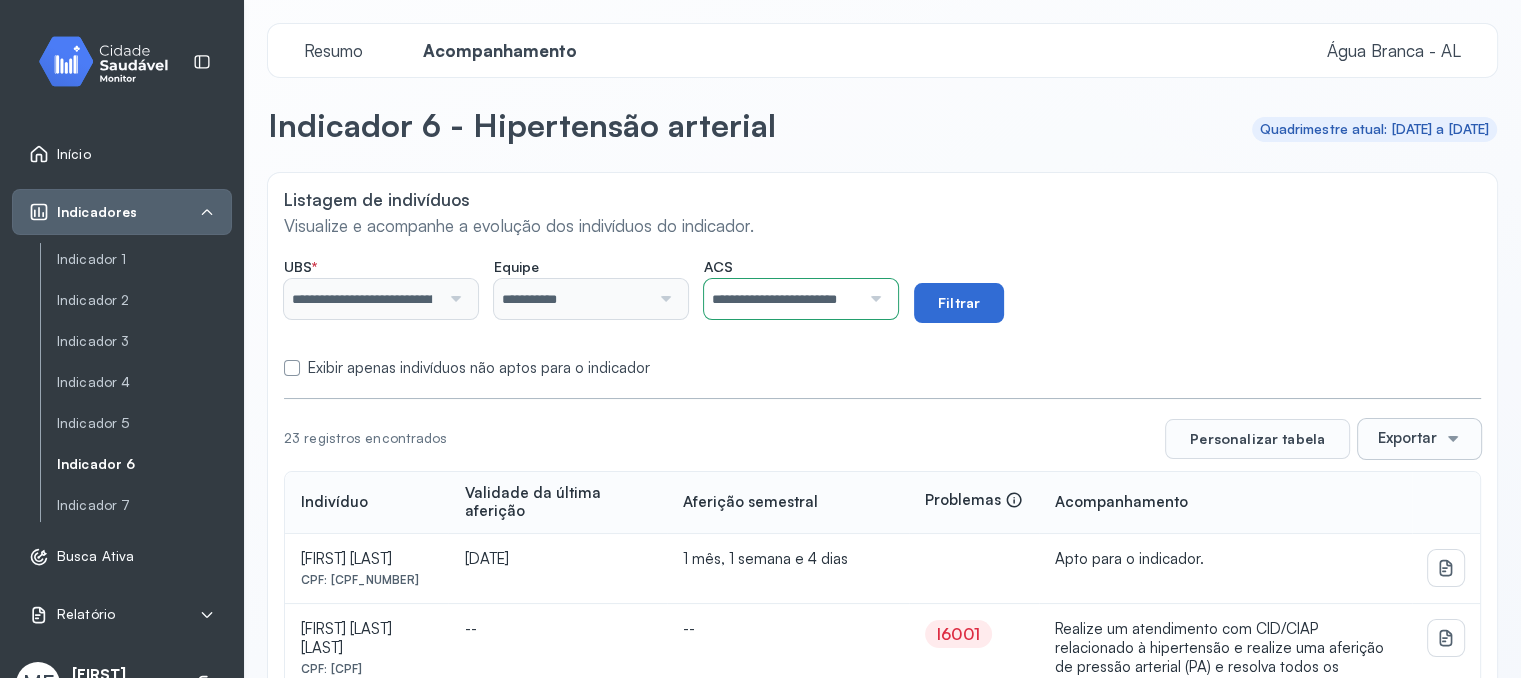 click on "Filtrar" at bounding box center [959, 303] 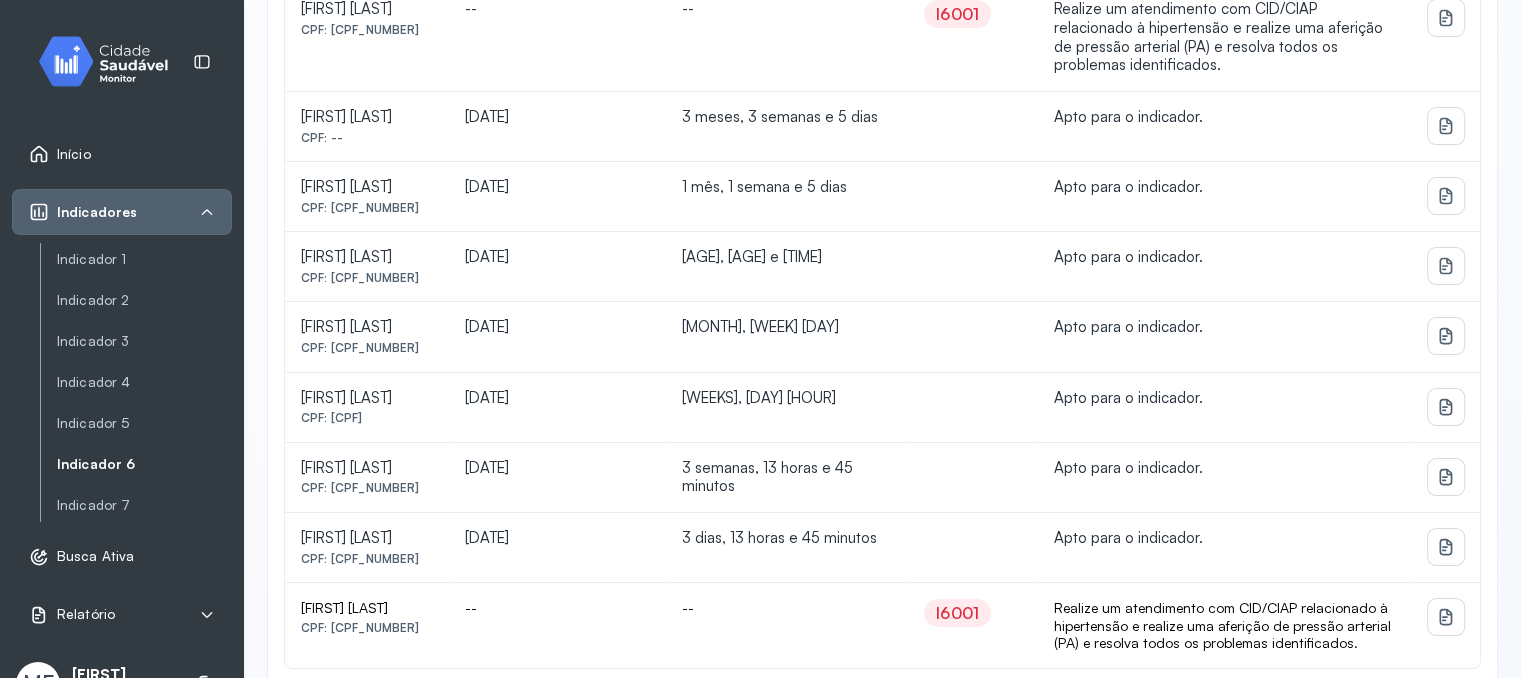 scroll, scrollTop: 1640, scrollLeft: 0, axis: vertical 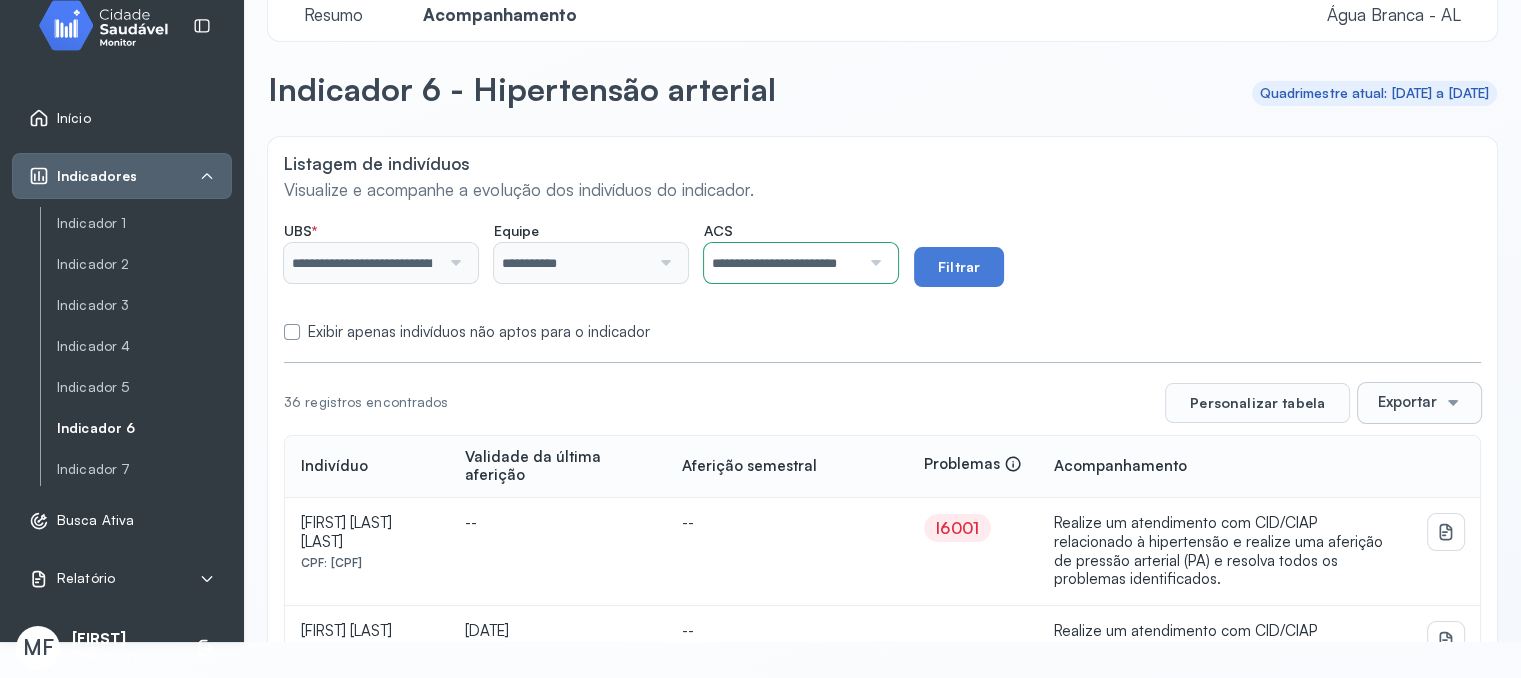 click on "Exibir apenas indivíduos não aptos para o indicador" at bounding box center [479, 332] 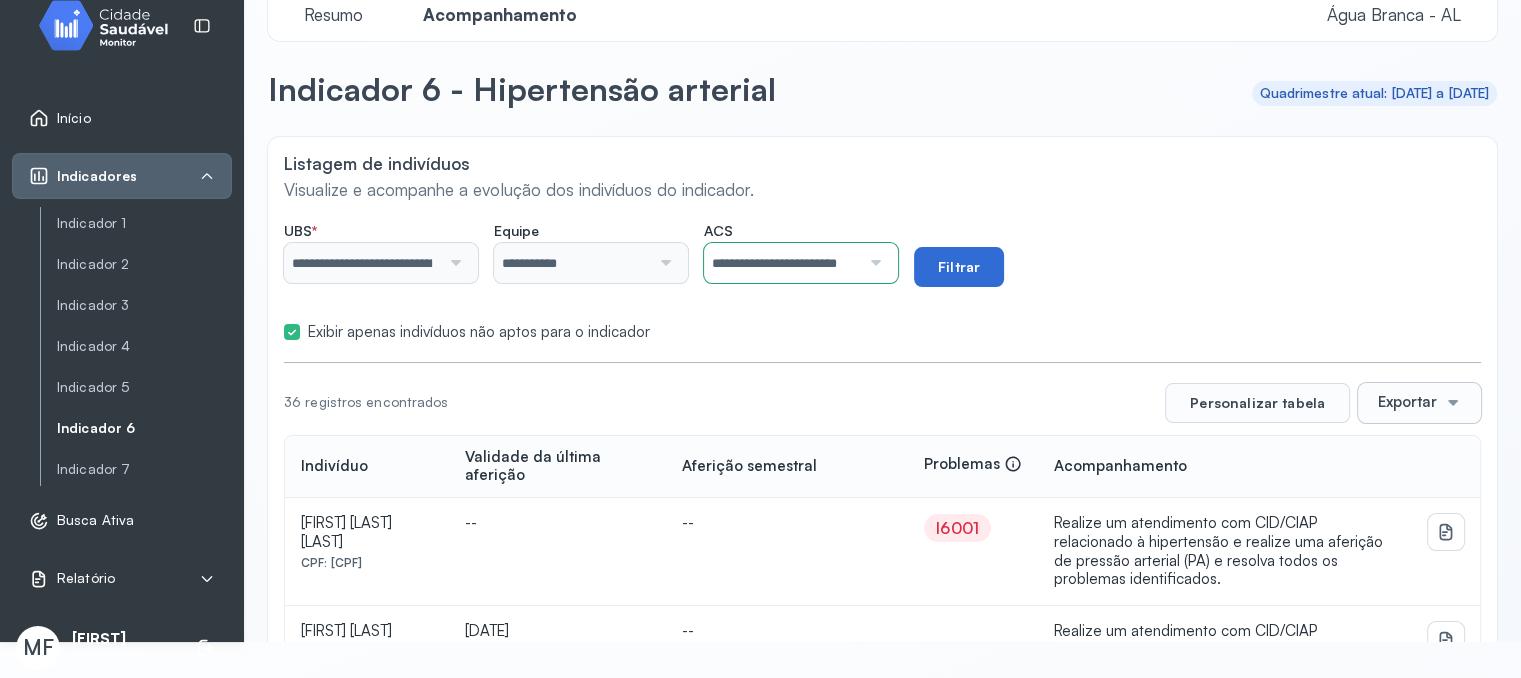 click on "Filtrar" at bounding box center [959, 267] 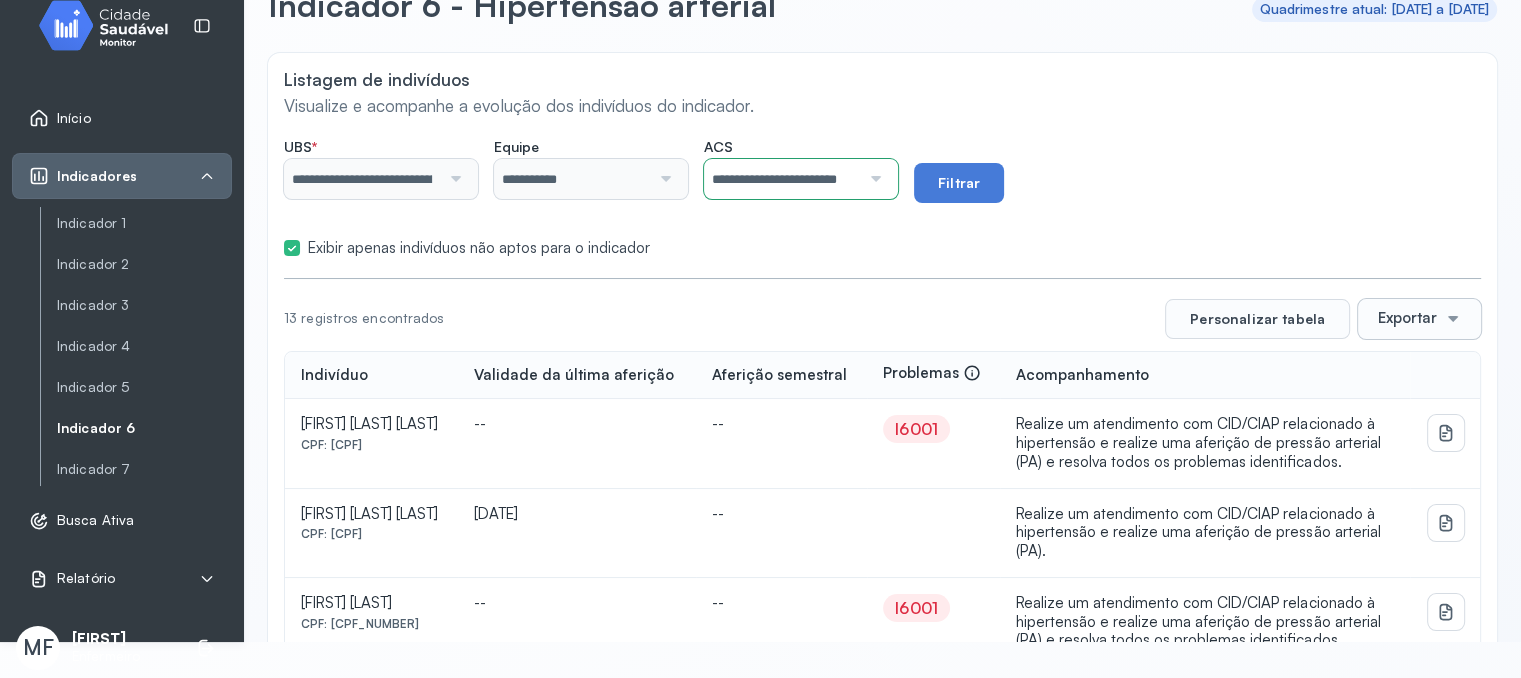 scroll, scrollTop: 0, scrollLeft: 0, axis: both 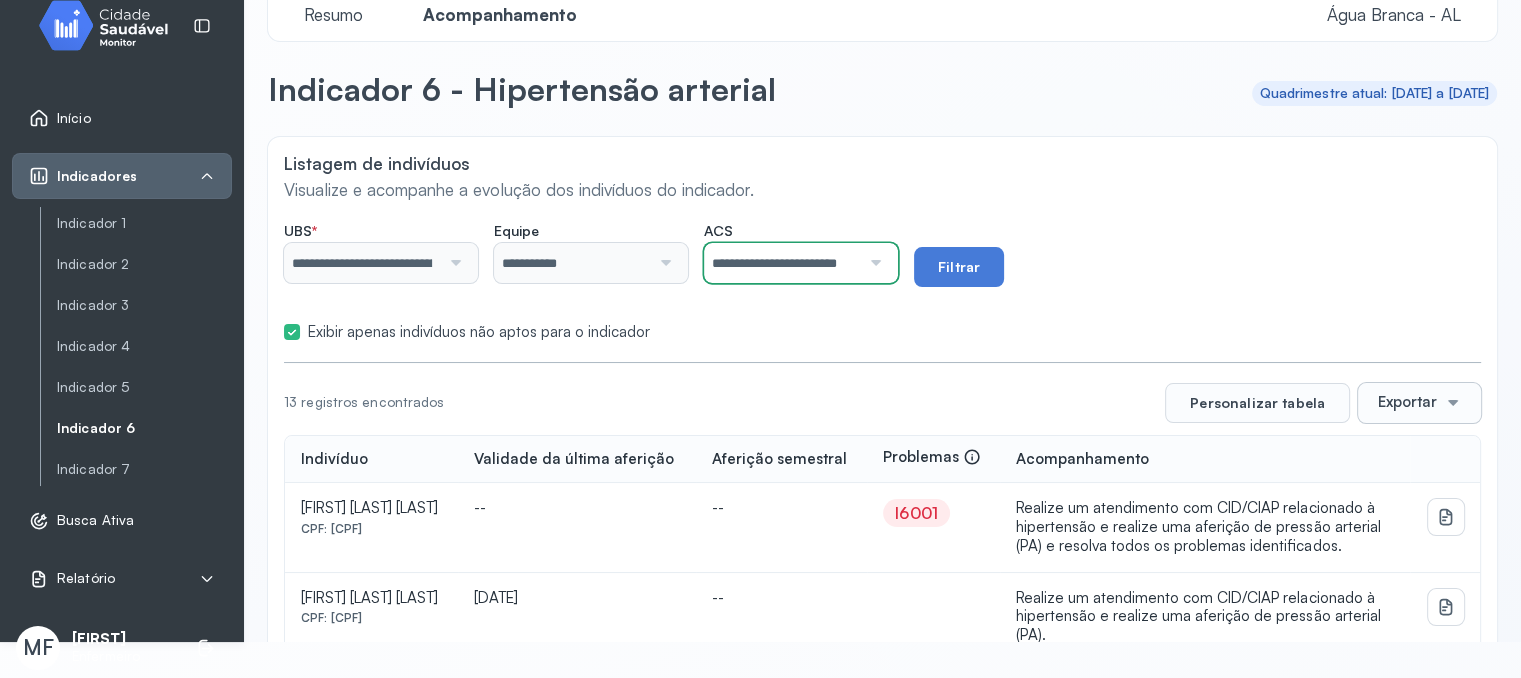 click on "**********" at bounding box center [782, 263] 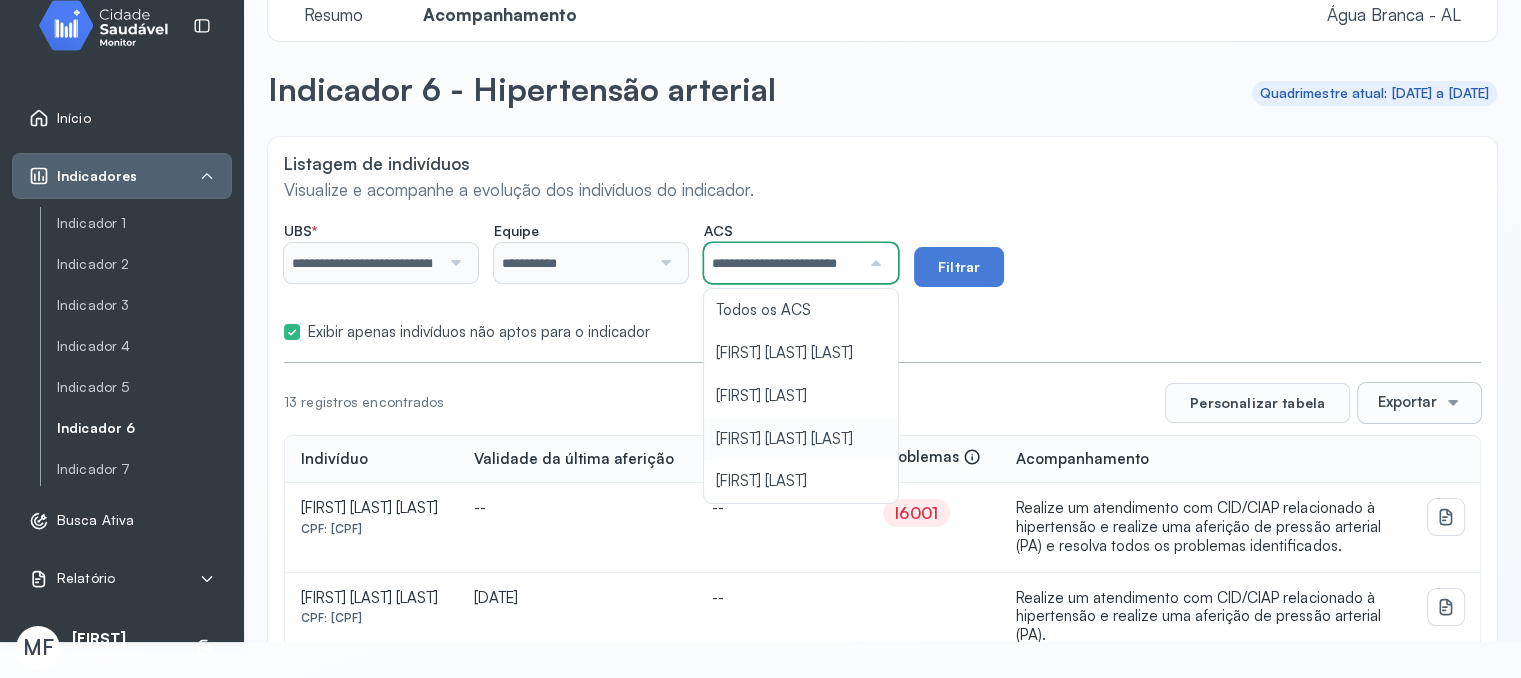 drag, startPoint x: 772, startPoint y: 473, endPoint x: 857, endPoint y: 348, distance: 151.16217 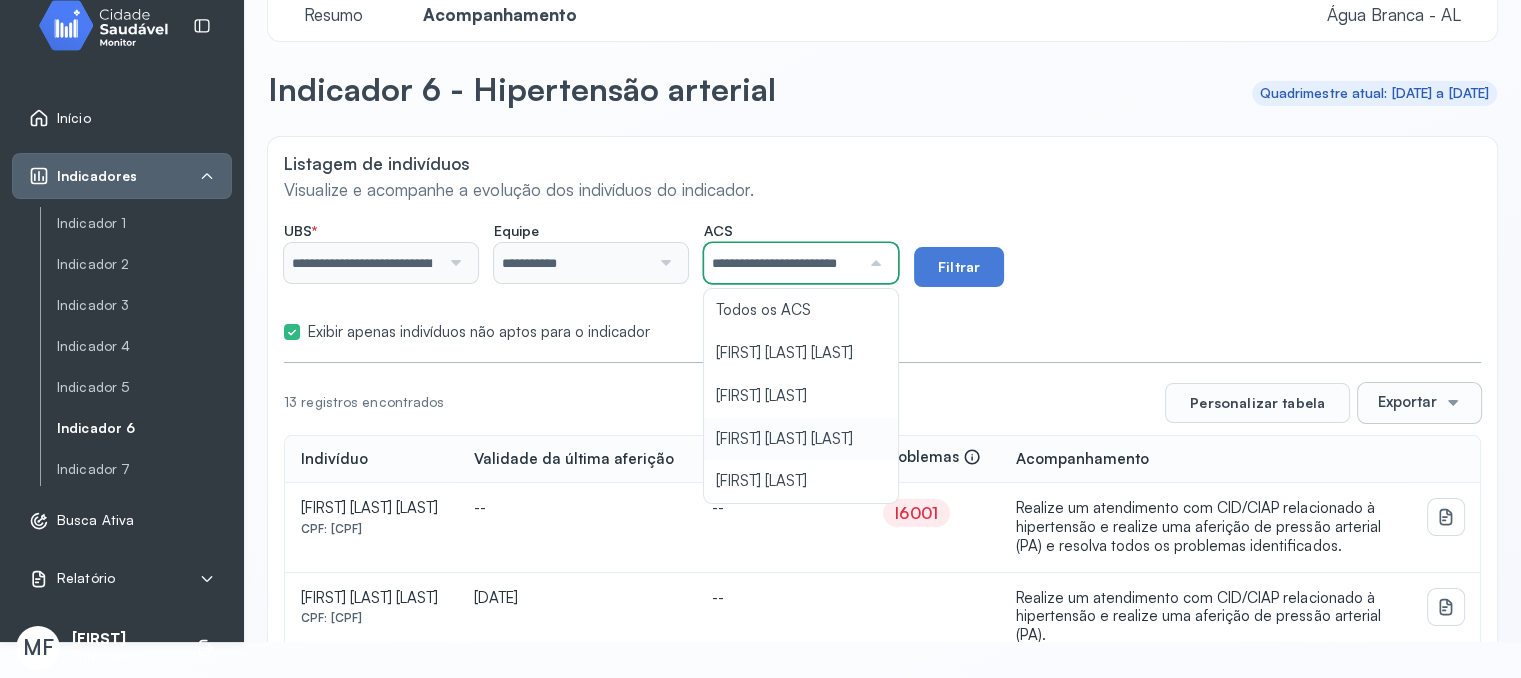 click on "**********" 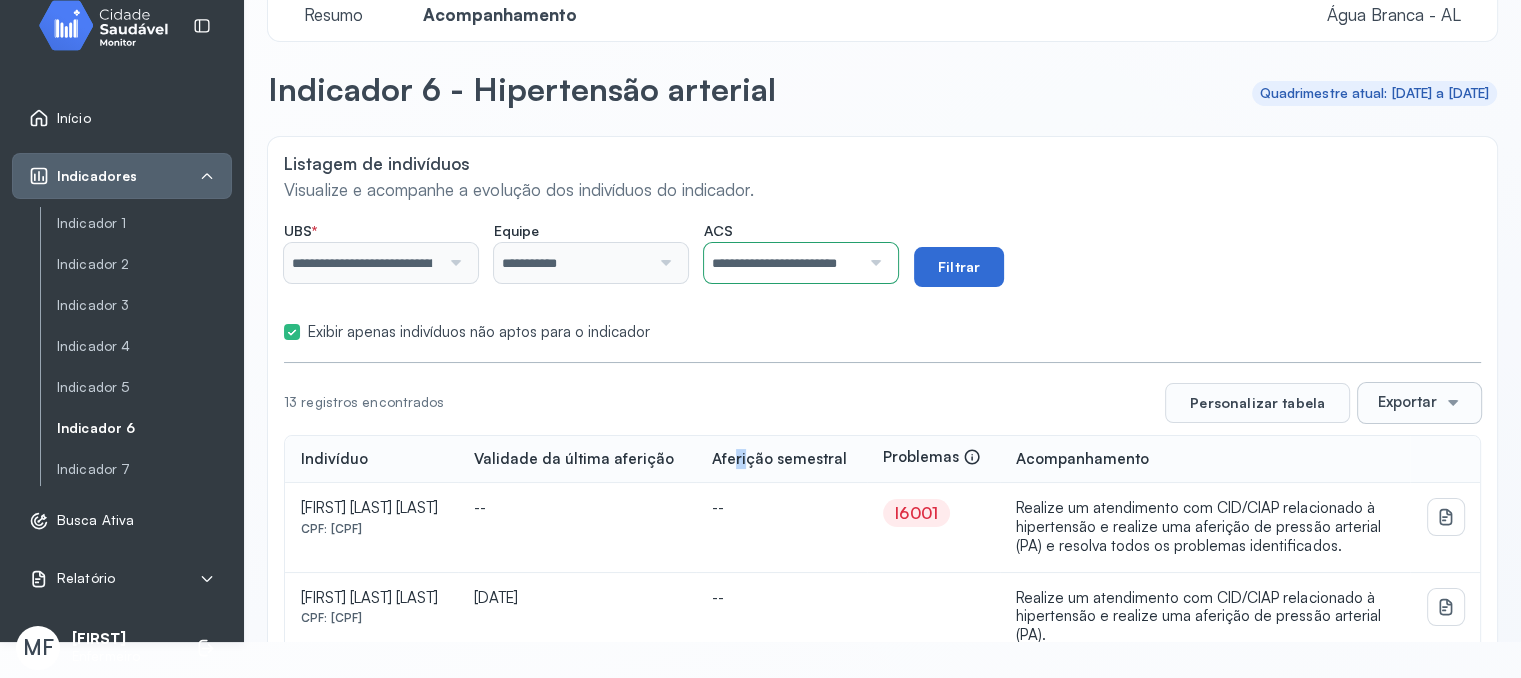 click on "Filtrar" at bounding box center [959, 267] 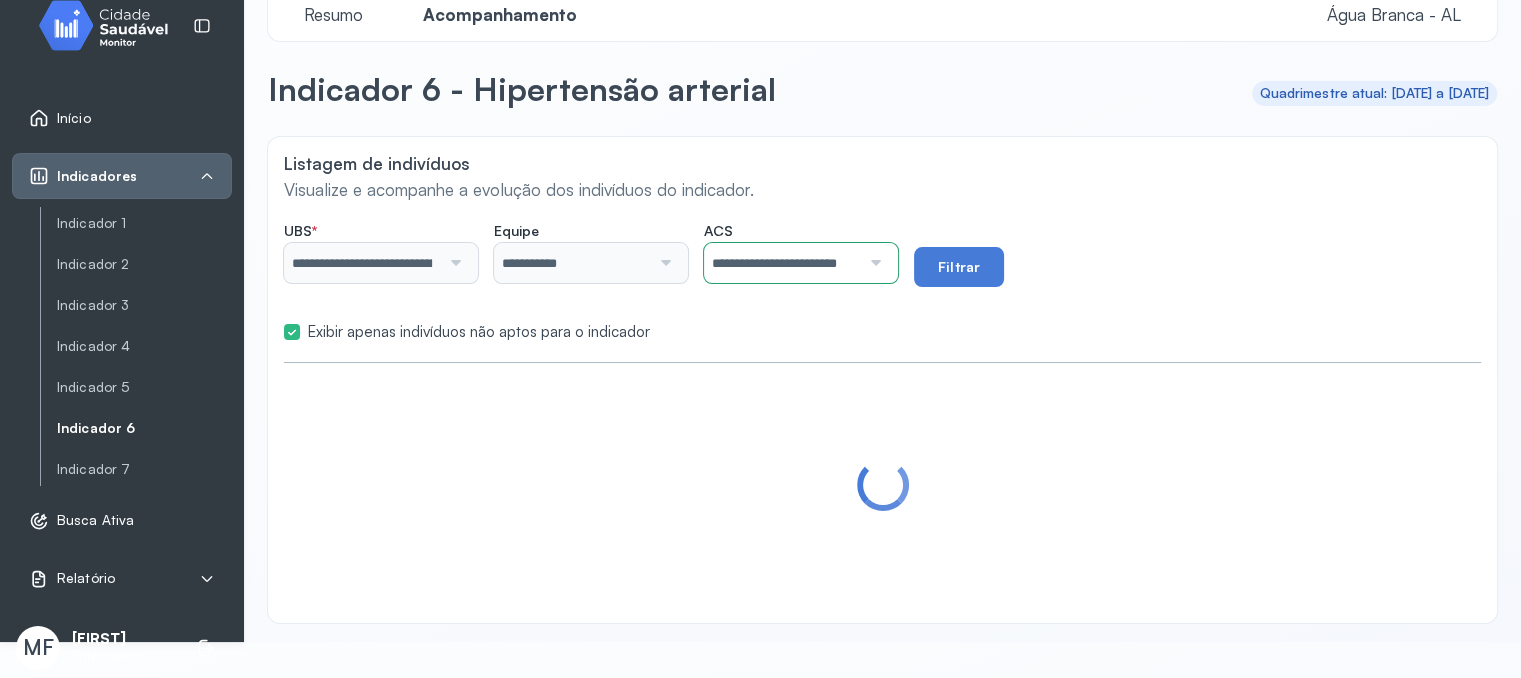 click on "Exibir apenas indivíduos não aptos para o indicador" at bounding box center (479, 332) 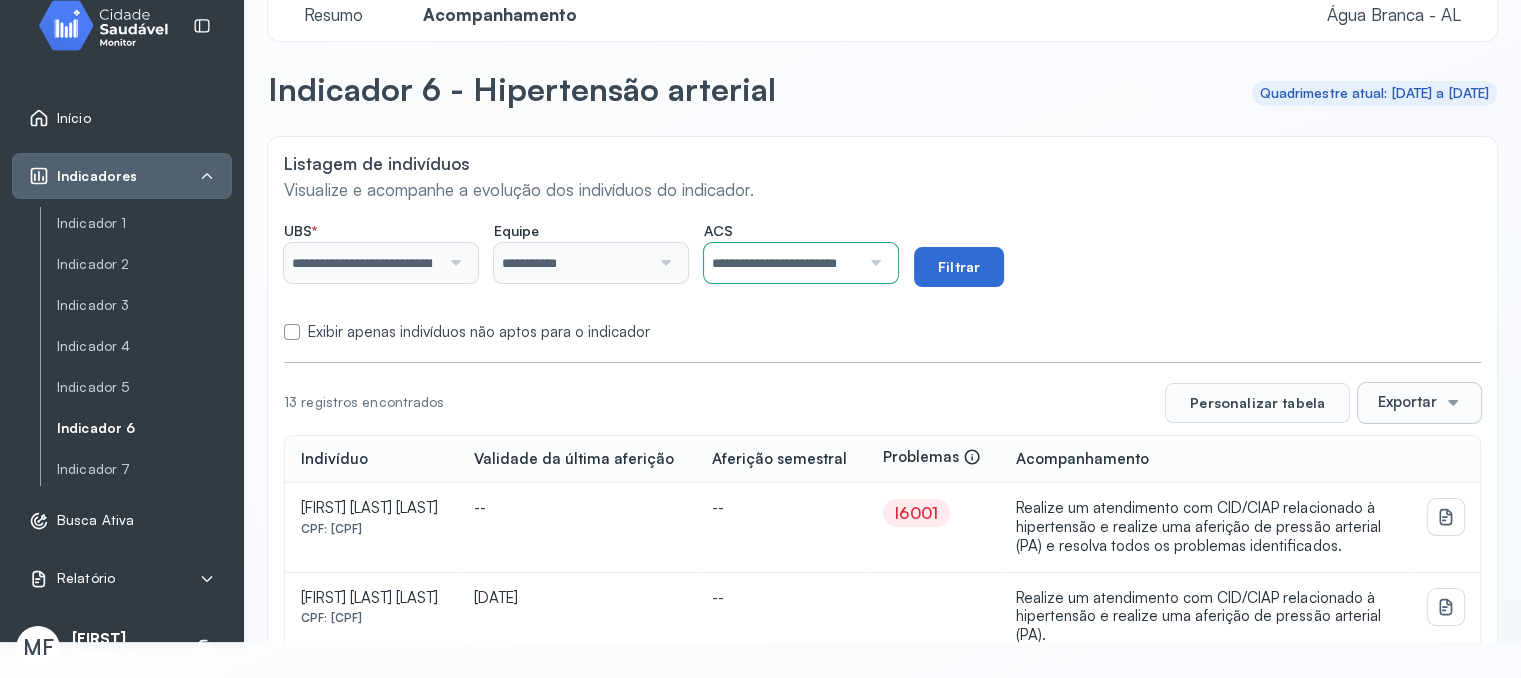 click on "Filtrar" at bounding box center [959, 267] 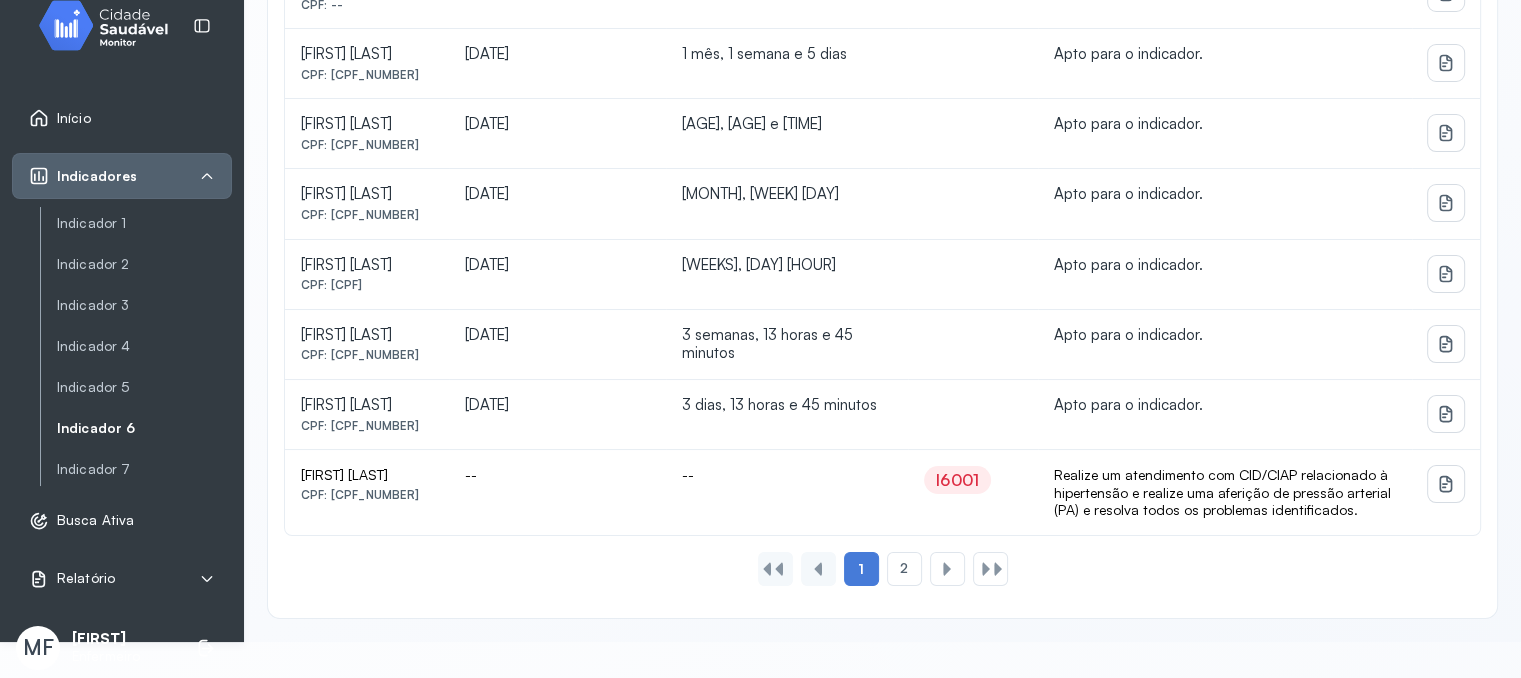 scroll, scrollTop: 1640, scrollLeft: 0, axis: vertical 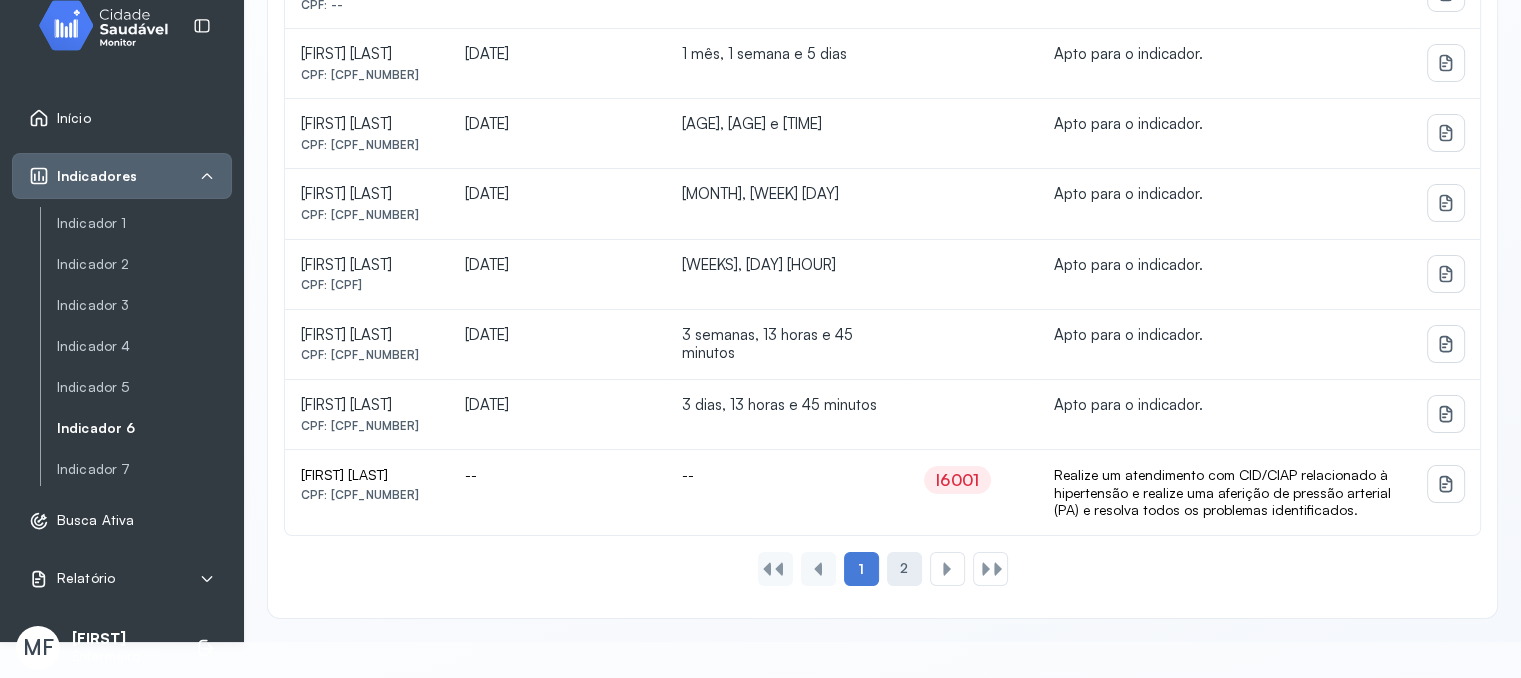 click on "2" 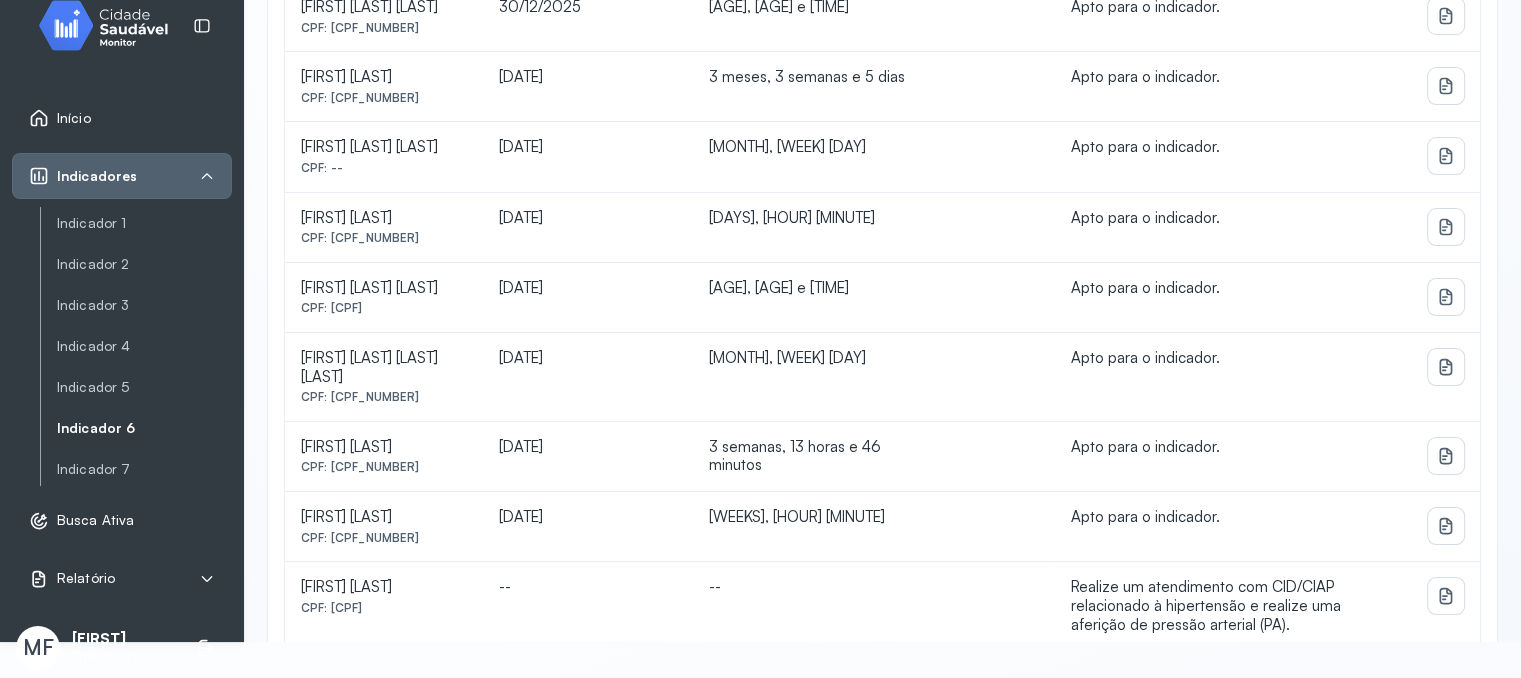 scroll, scrollTop: 0, scrollLeft: 0, axis: both 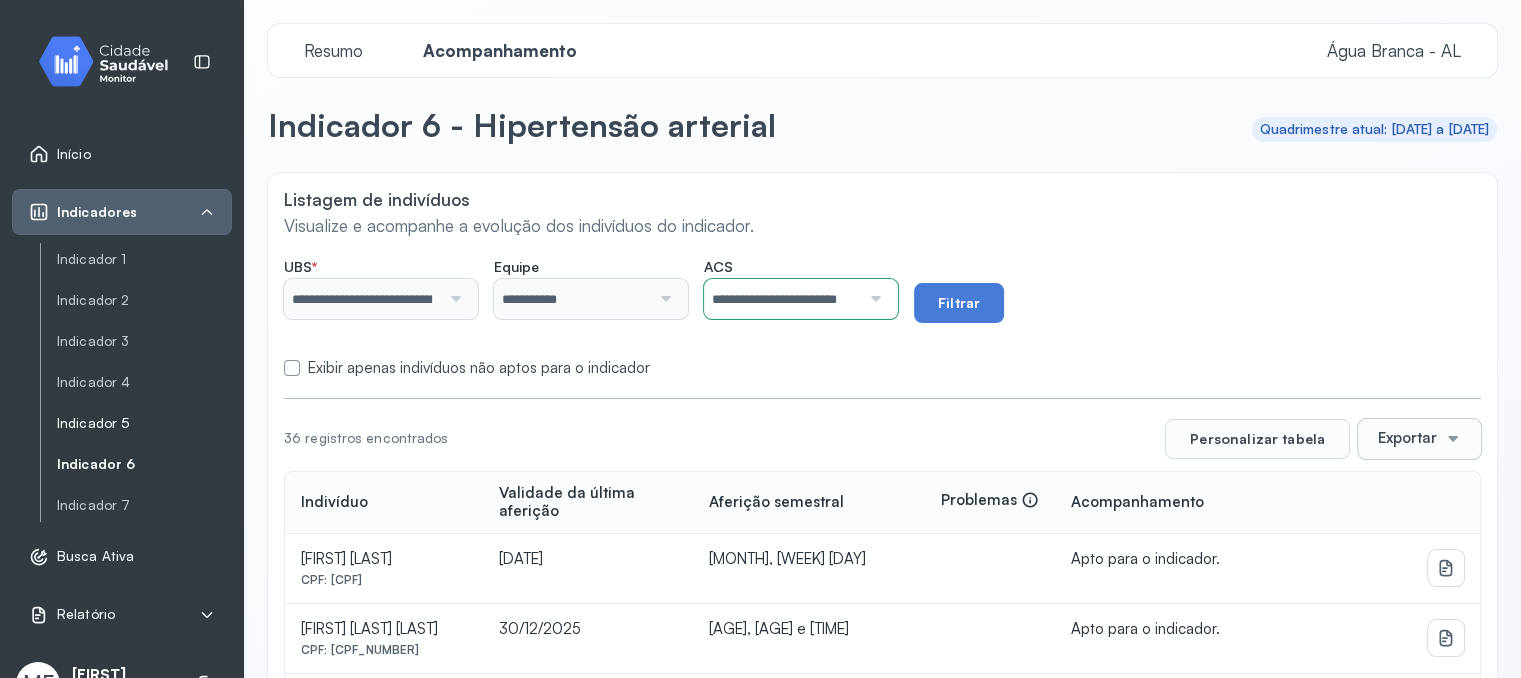 click on "Indicador 5" 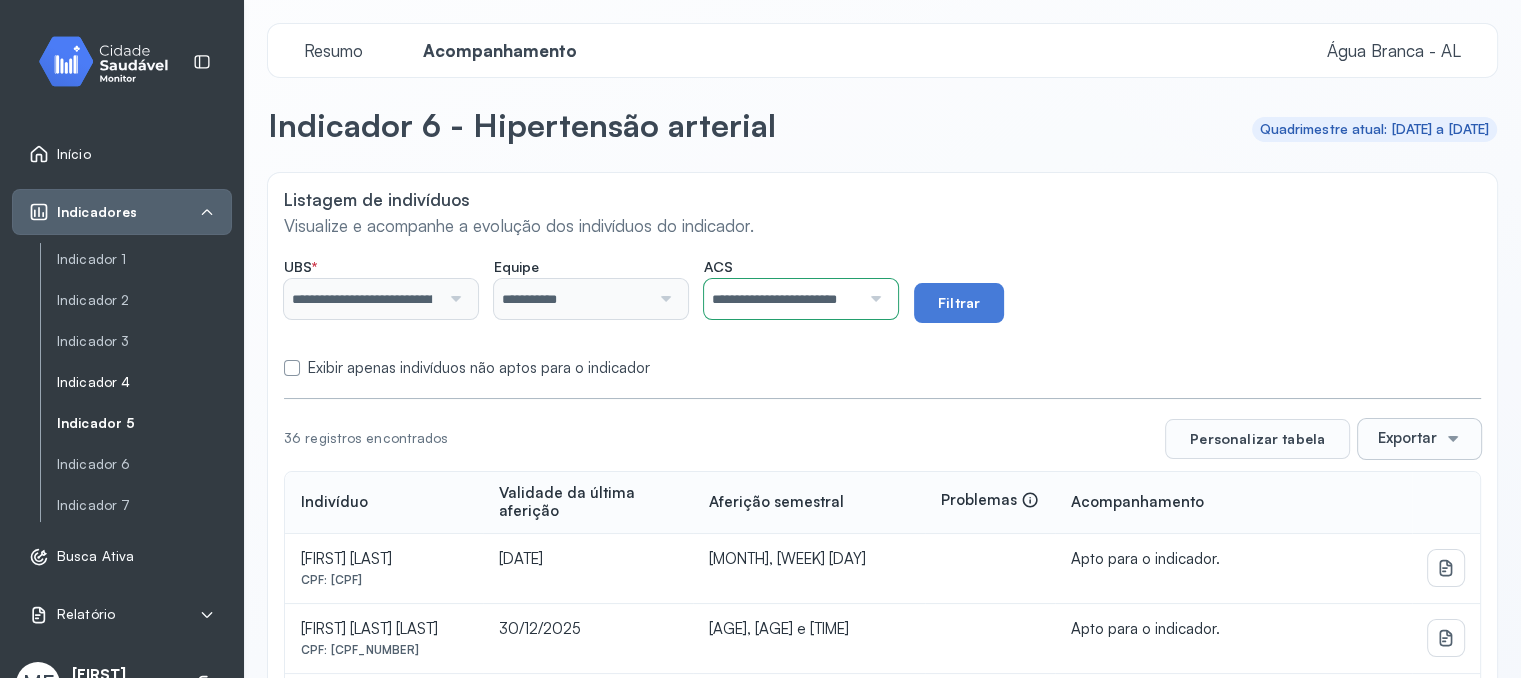 click on "Indicador 4" at bounding box center [144, 382] 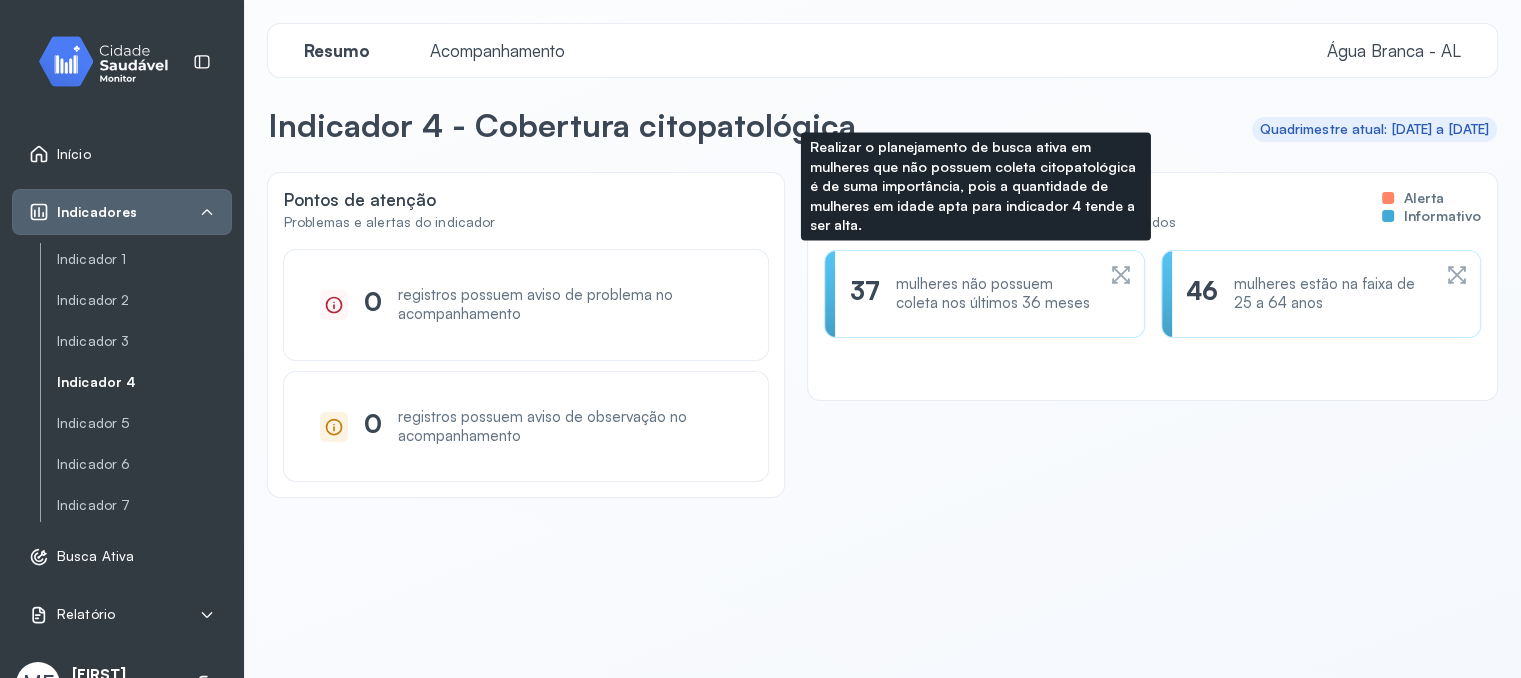 click on "37" at bounding box center [864, 294] 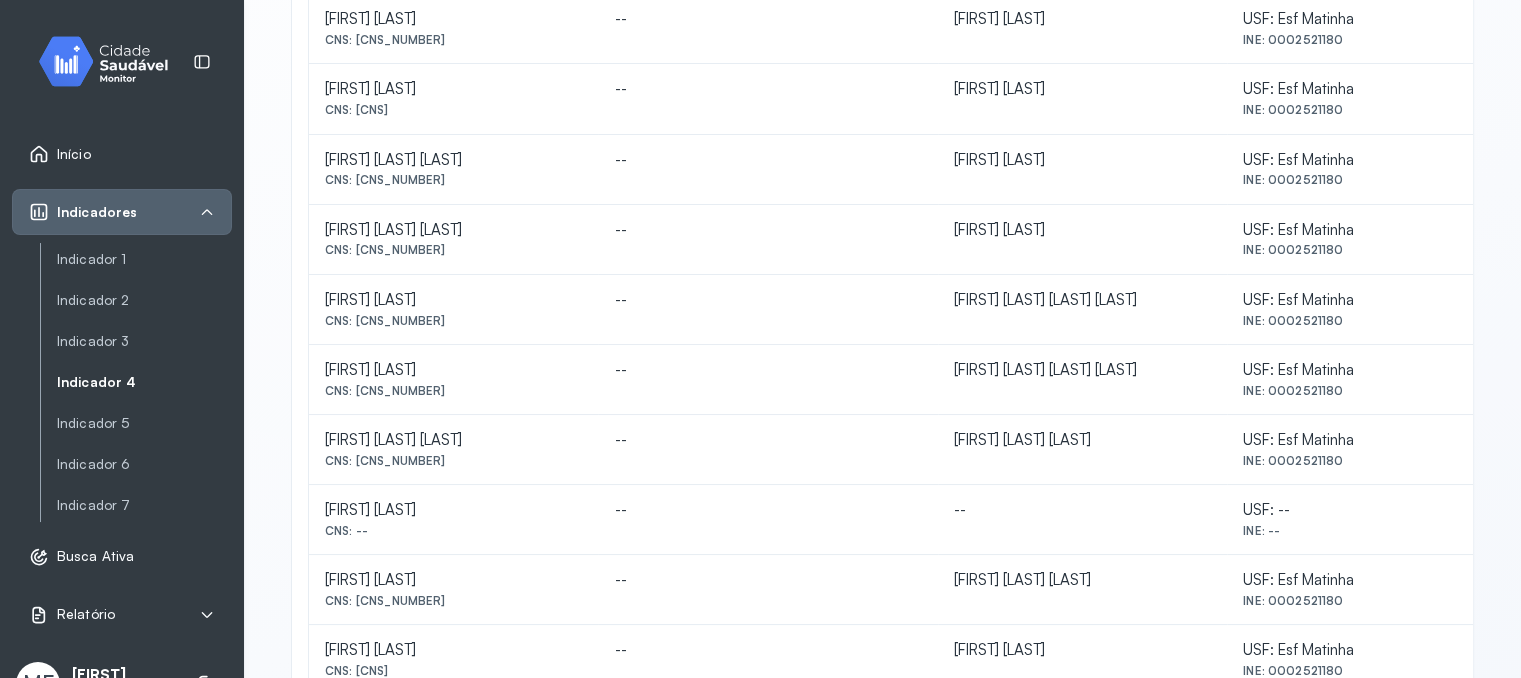 scroll, scrollTop: 940, scrollLeft: 0, axis: vertical 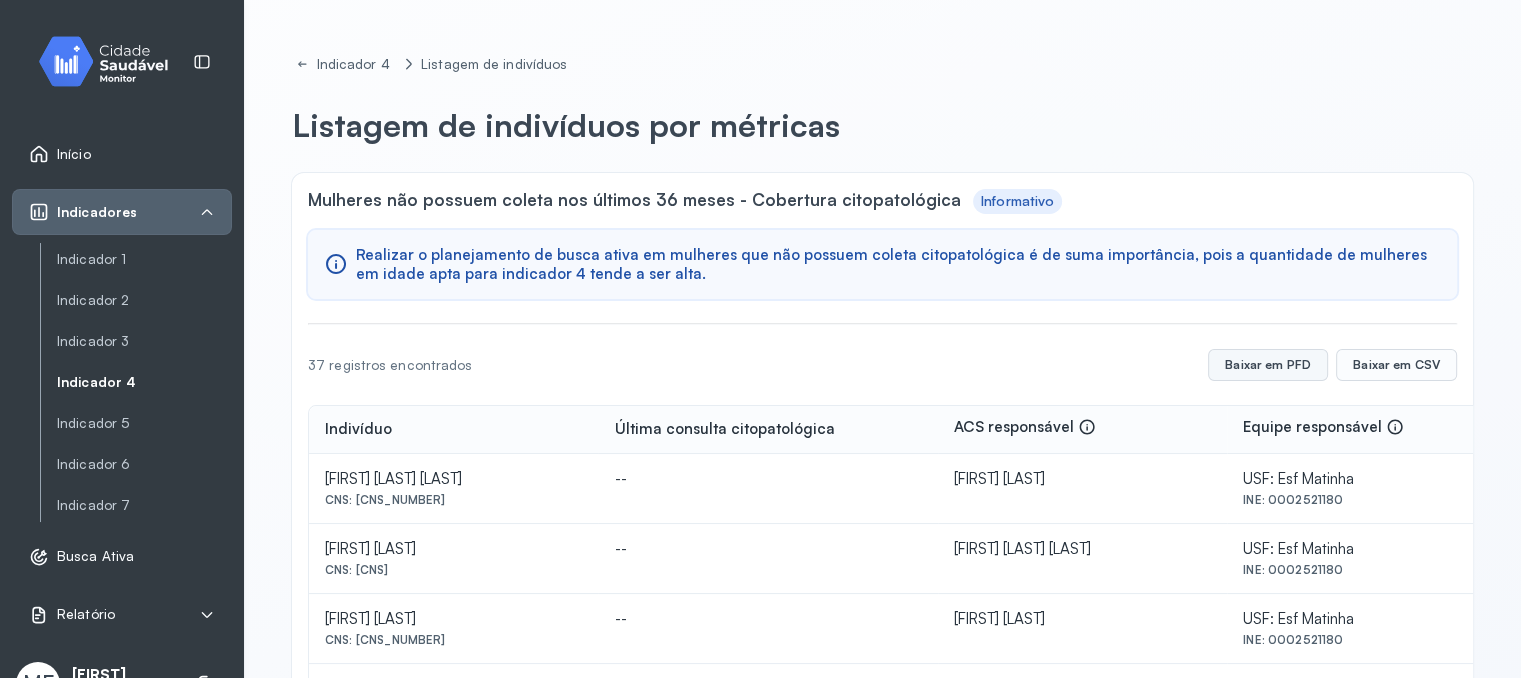 click on "Baixar em PFD" at bounding box center [1268, 365] 